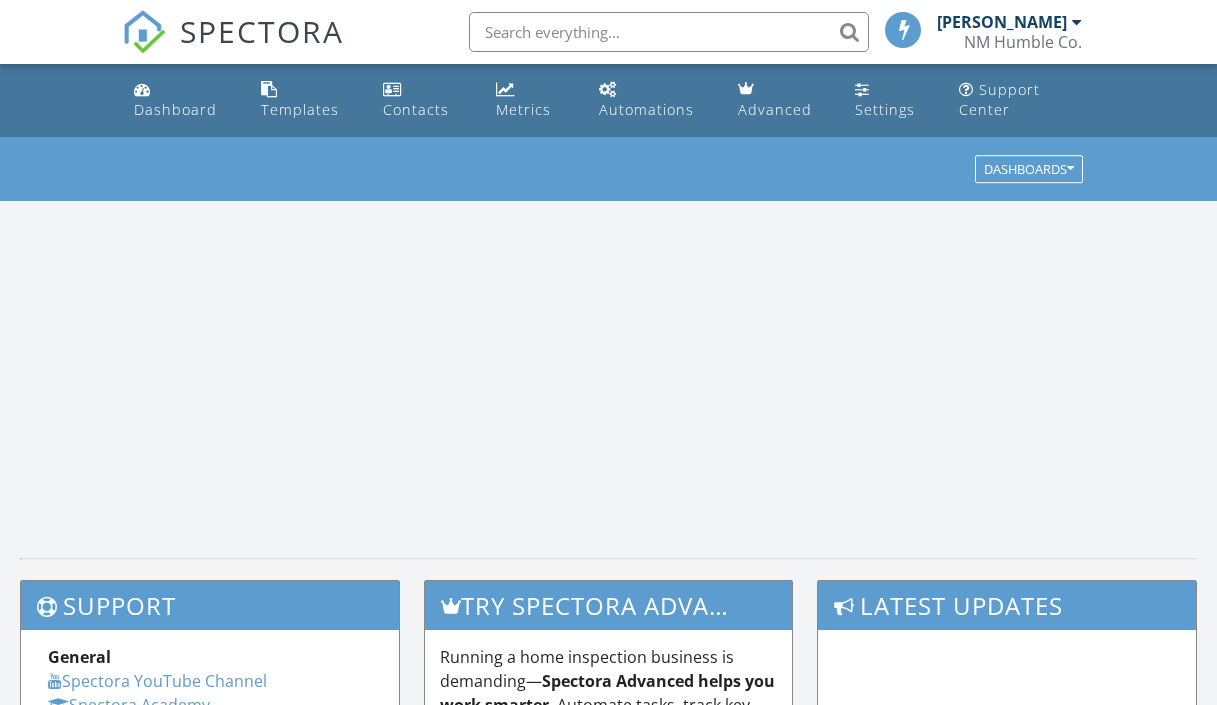 scroll, scrollTop: 0, scrollLeft: 0, axis: both 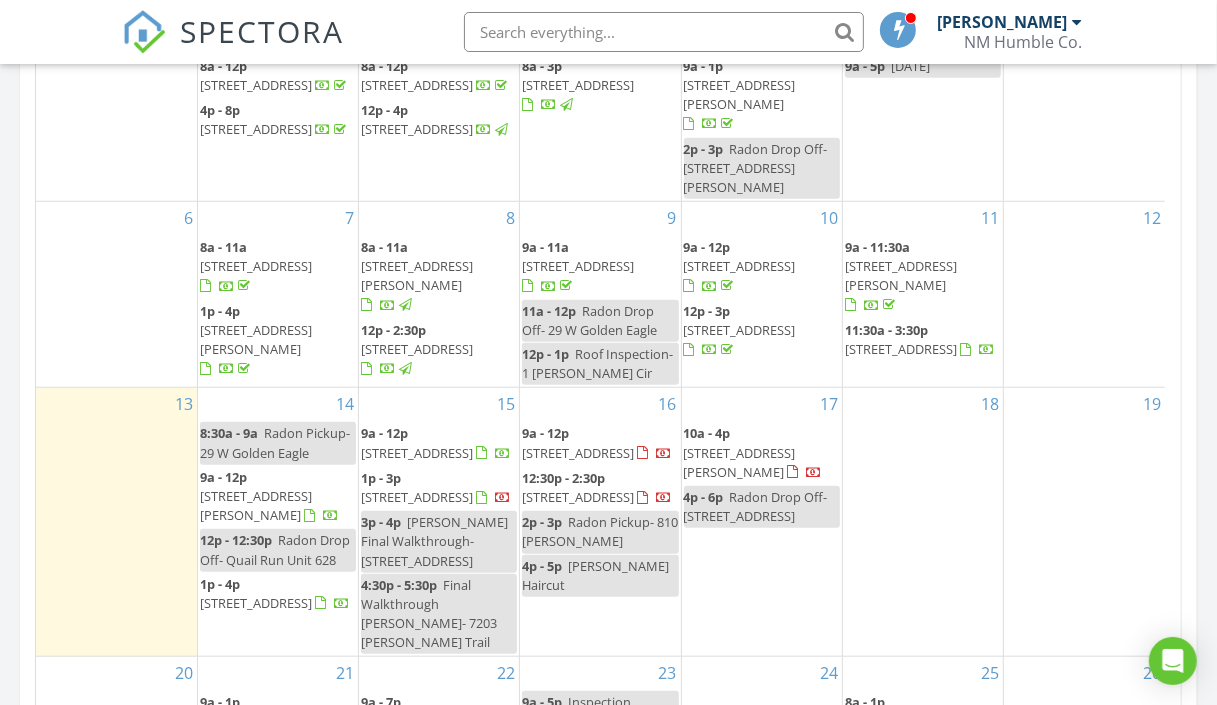 click on "9a - 12p" at bounding box center [707, 247] 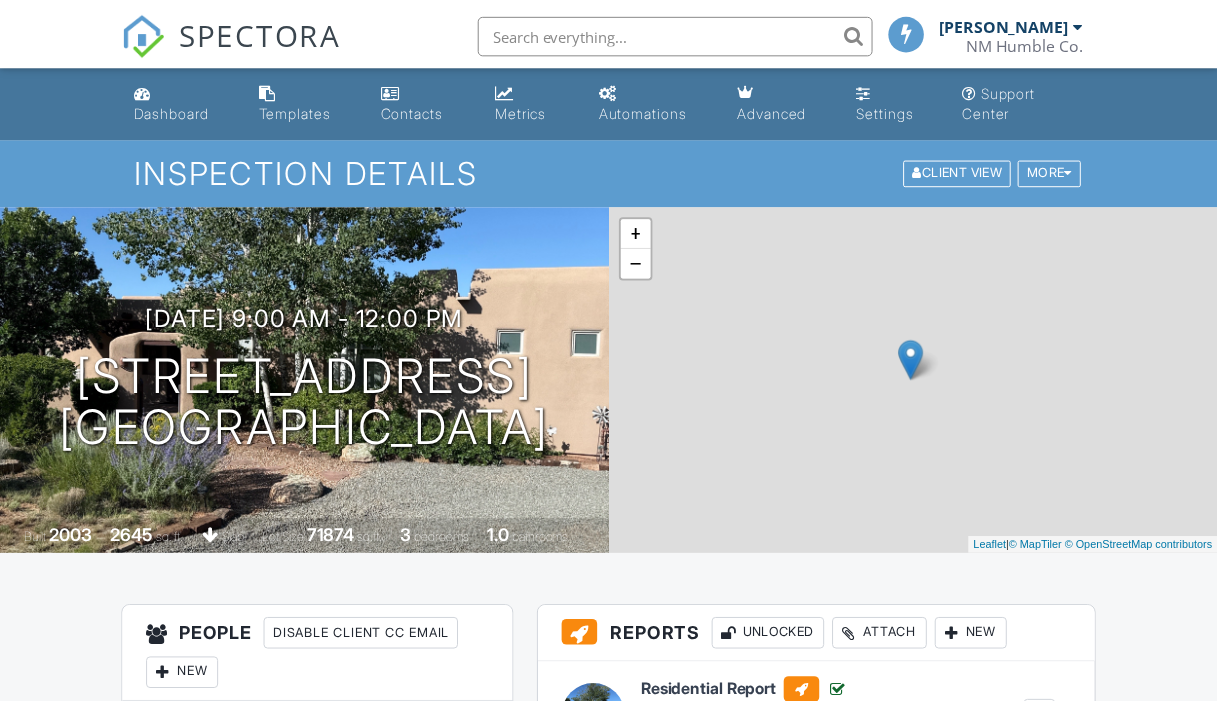 scroll, scrollTop: 413, scrollLeft: 0, axis: vertical 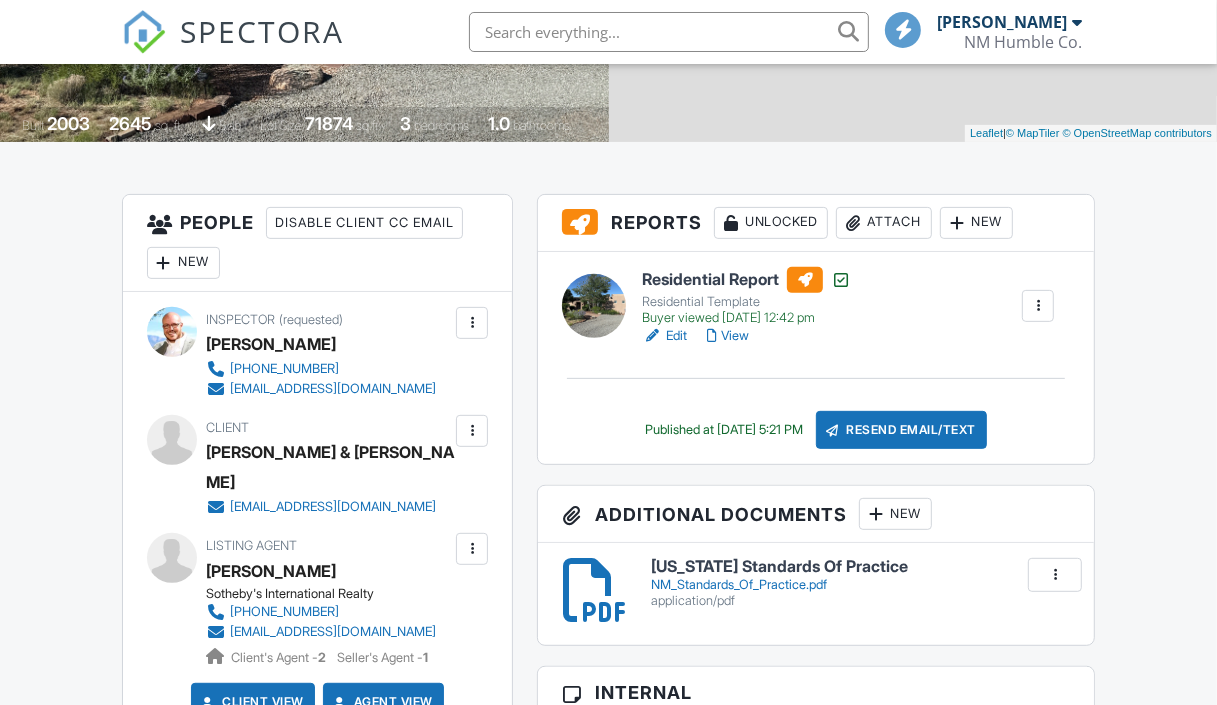 click on "Edit" at bounding box center (664, 336) 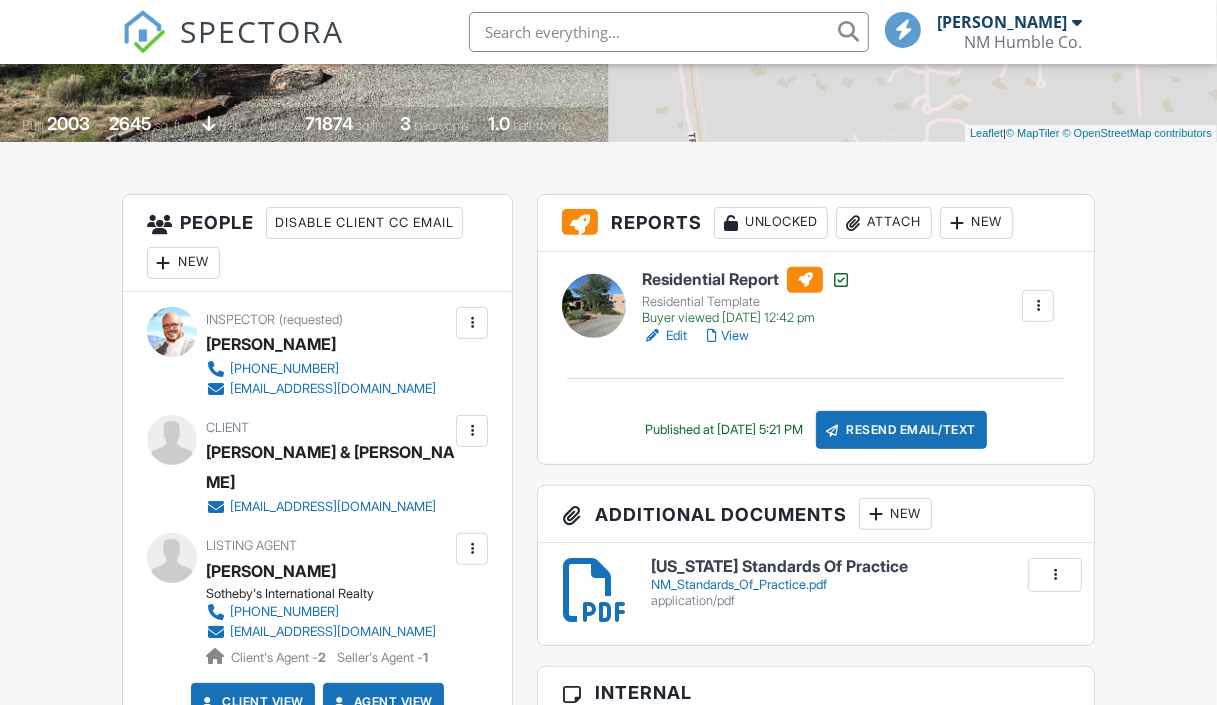 click on "View" at bounding box center (728, 336) 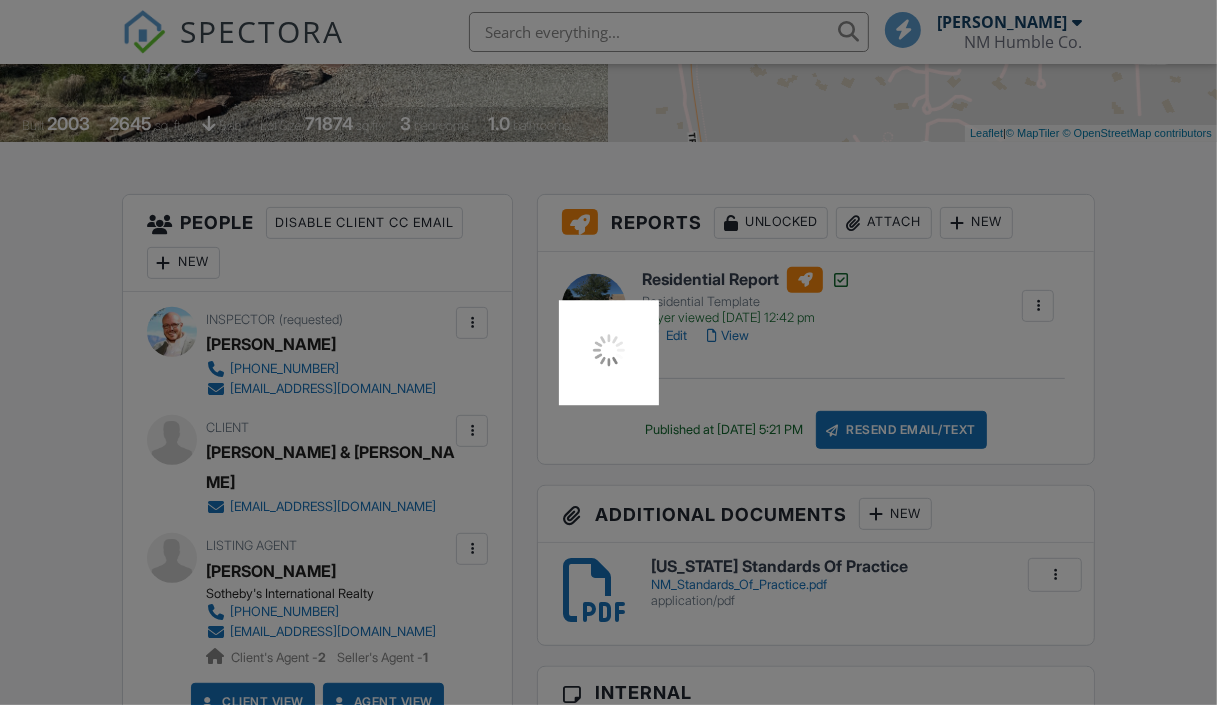 scroll, scrollTop: 0, scrollLeft: 0, axis: both 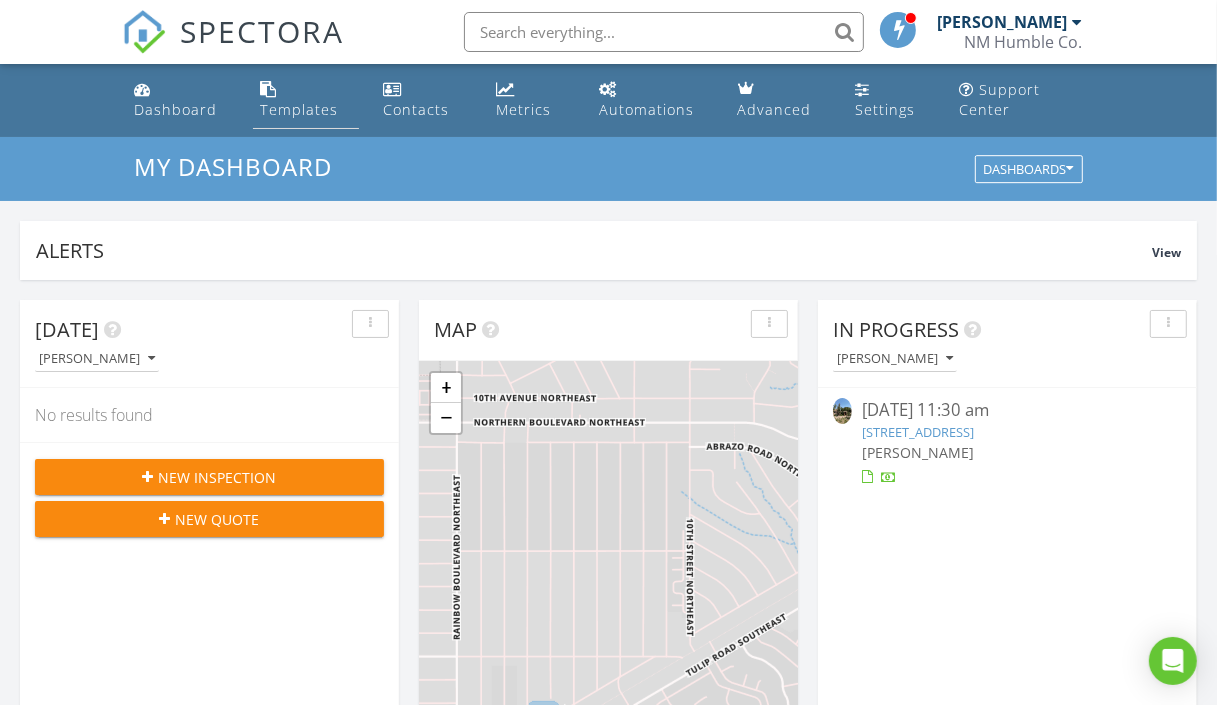 click on "Templates" at bounding box center (300, 109) 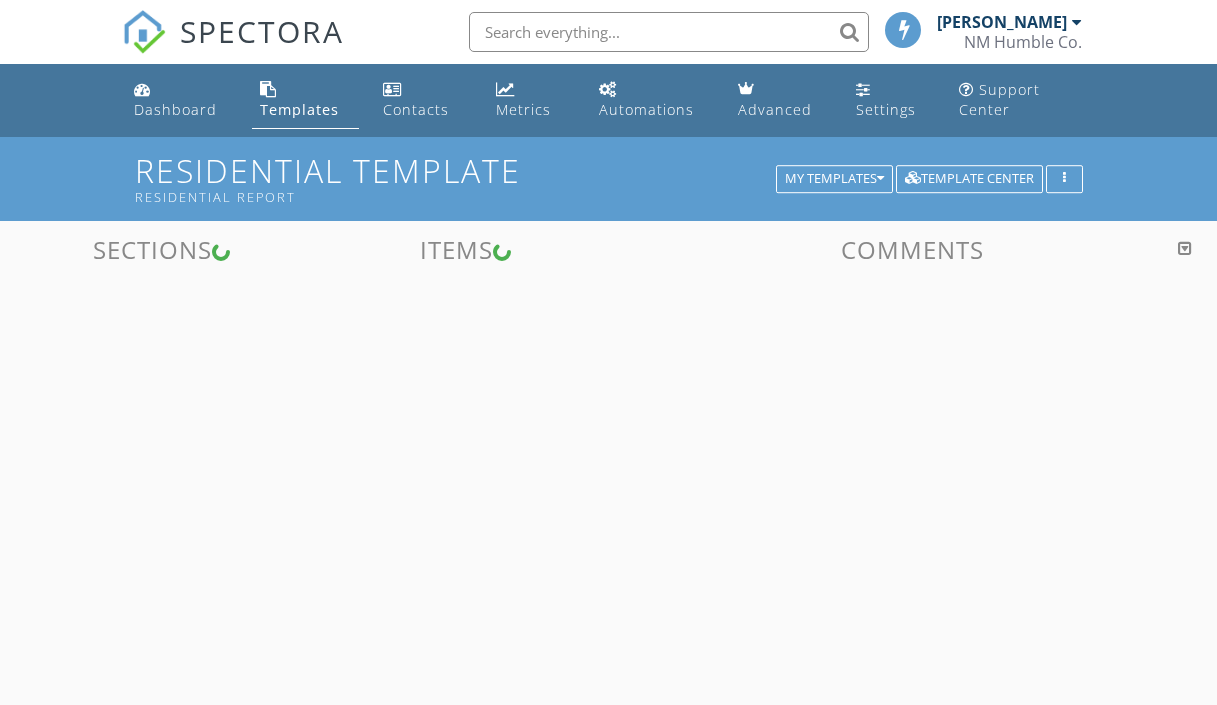 scroll, scrollTop: 0, scrollLeft: 0, axis: both 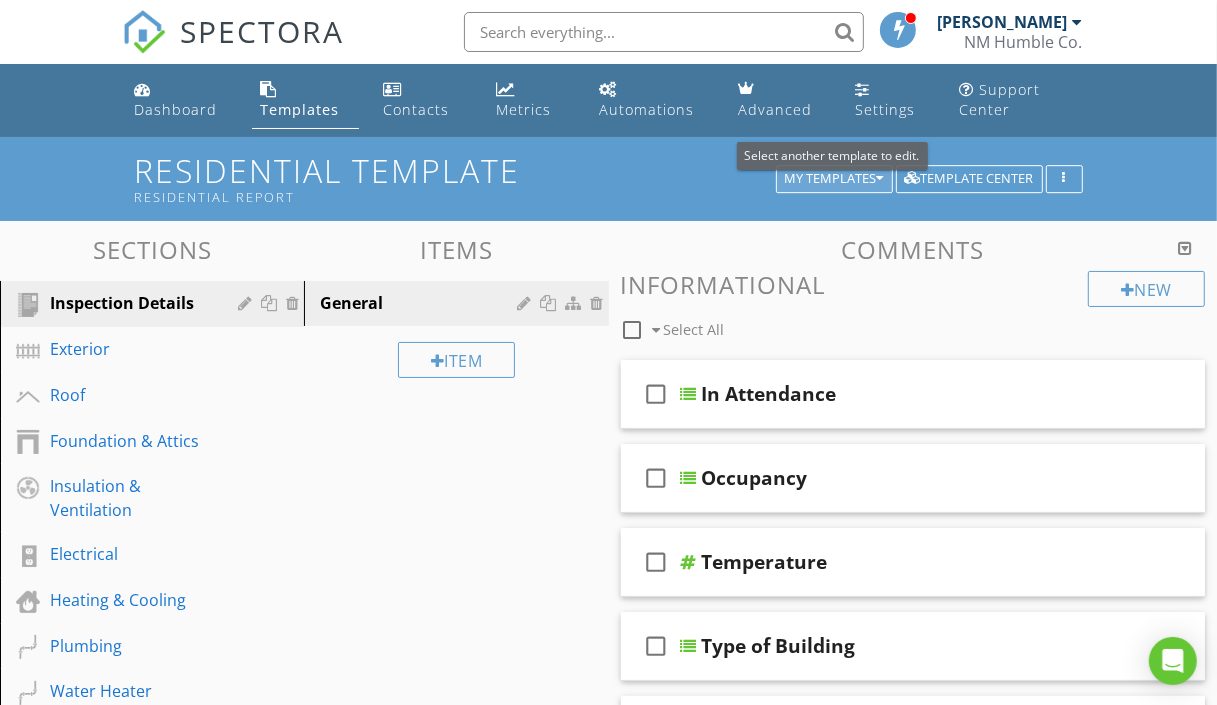 click on "My Templates" at bounding box center (834, 179) 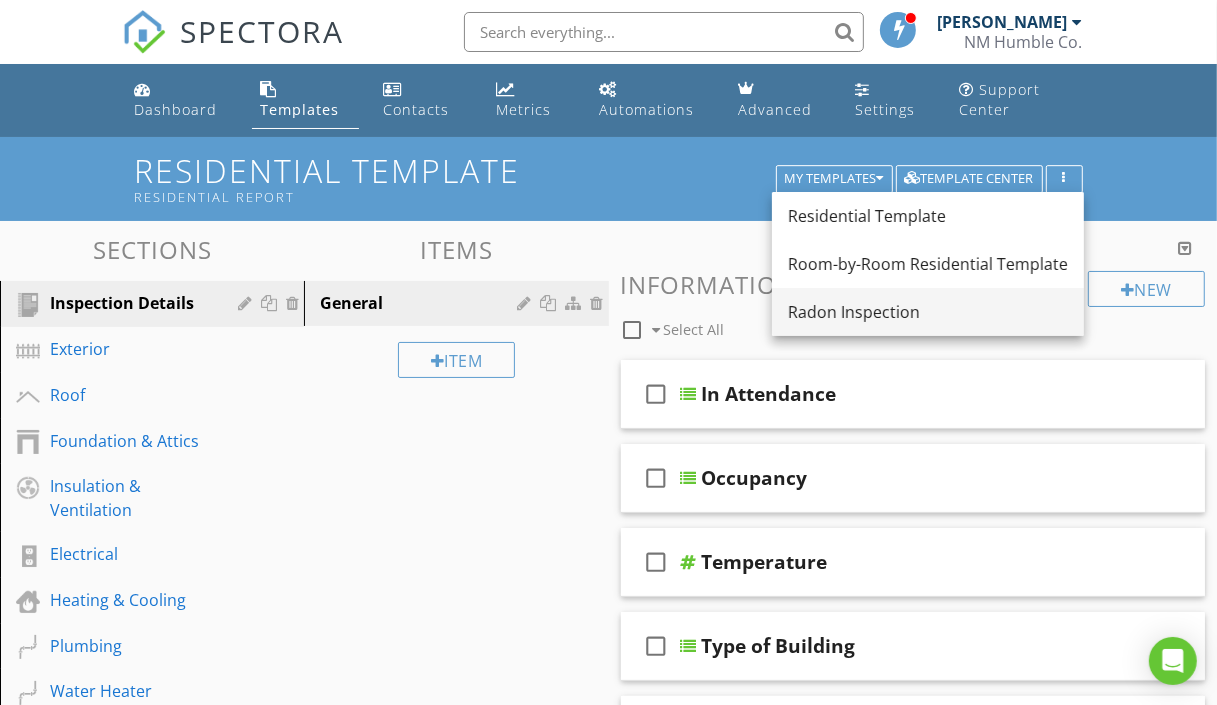 click on "Radon Inspection" at bounding box center [928, 312] 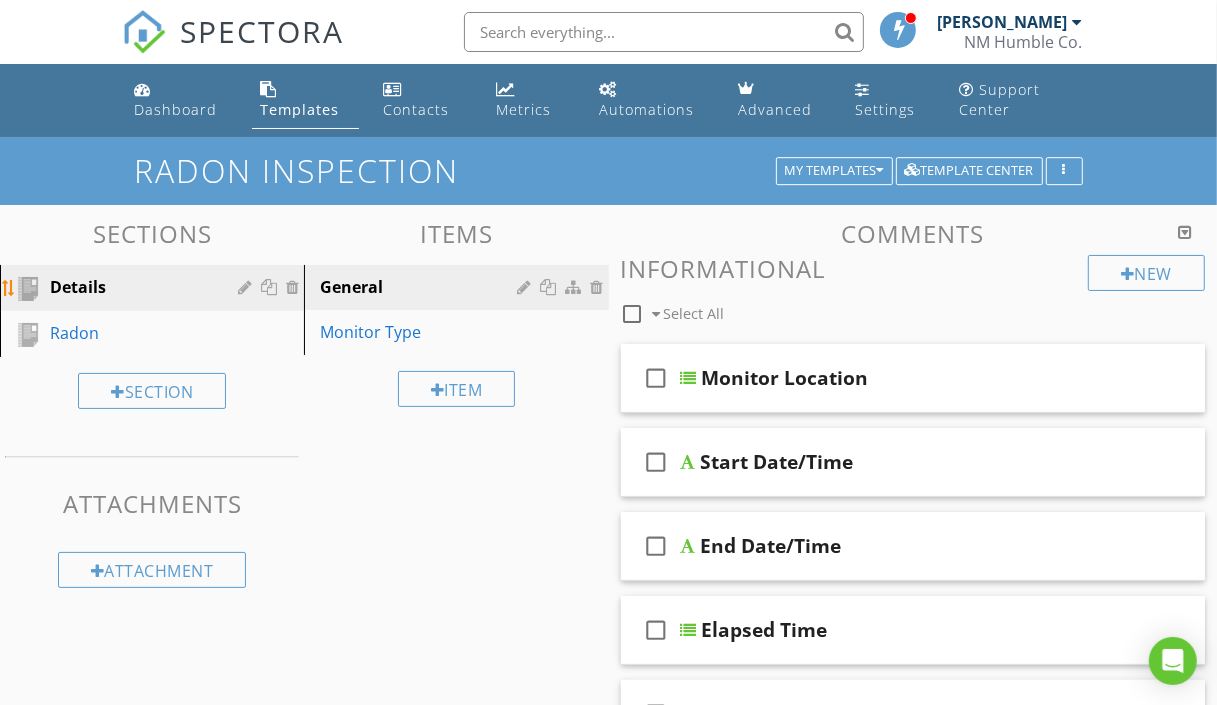 click at bounding box center (247, 287) 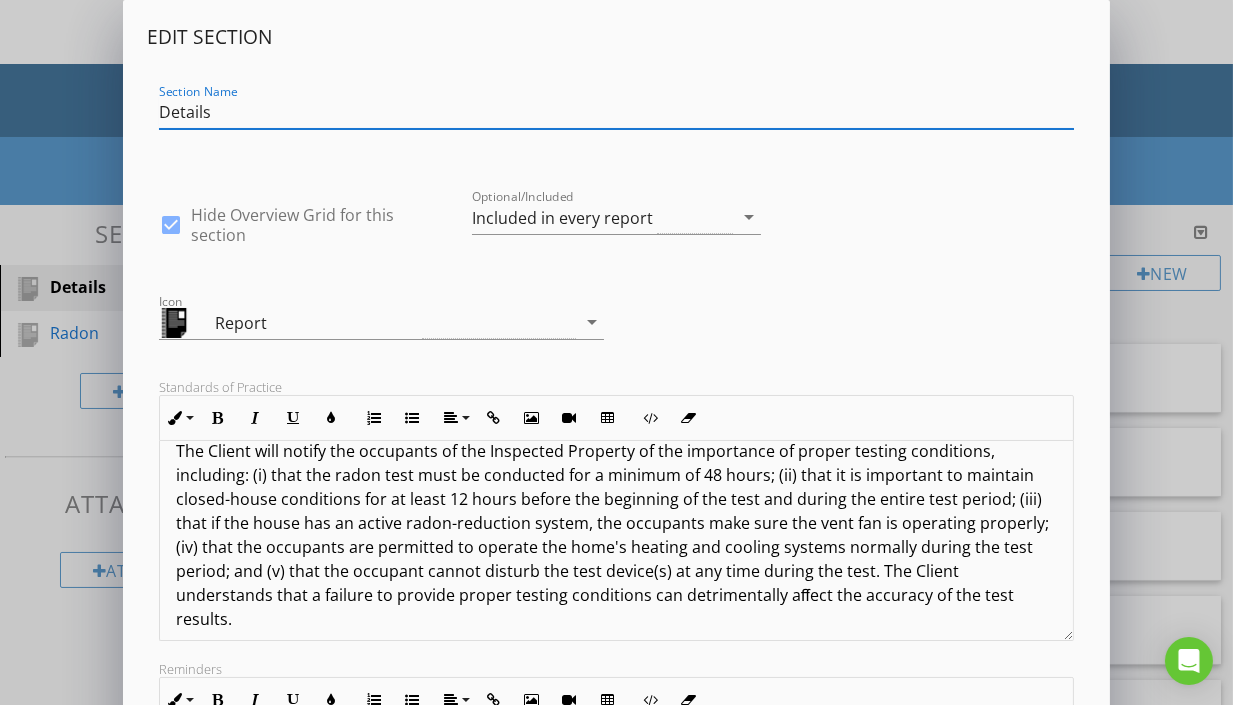 scroll, scrollTop: 40, scrollLeft: 0, axis: vertical 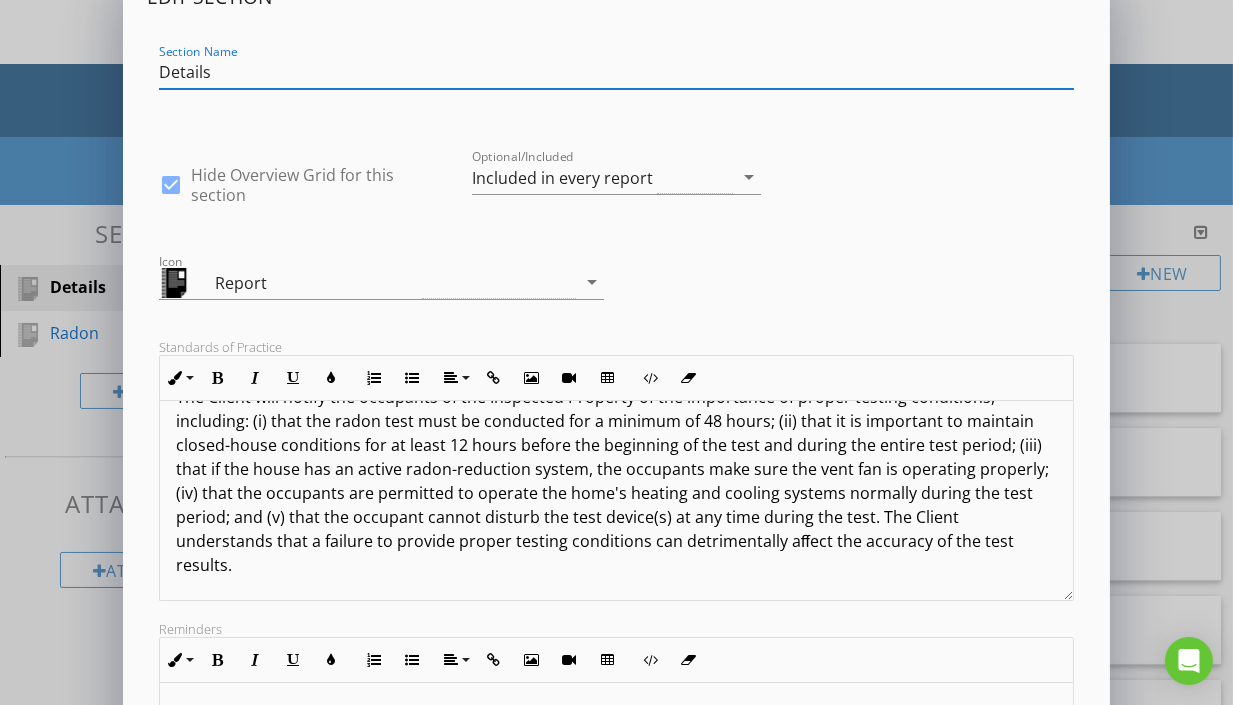 click on "Edit Section   Section Name Details     check_box Hide Overview Grid for this section     Optional/Included Included in every report arrow_drop_down   Icon   Report   arrow_drop_down     Standards of Practice   Inline Style XLarge Large Normal Small Light Small/Light Bold Italic Underline Colors Ordered List Unordered List Align Align Left Align Center Align Right Align Justify Insert Link Insert Image Insert Video Insert Table Code View Clear Formatting The Client will notify the occupants of the Inspected Property of the importance of proper testing conditions, These will display in the 'Standards' tab on the report   Reminders   Inline Style XLarge Large Normal Small Light Small/Light Bold Italic Underline Colors Ordered List Unordered List Align Align Left Align Center Align Right Align Justify Insert Link Insert Image Insert Video Insert Table Code View Clear Formatting Enter reminders for yourself for this section (accessible in the mobile app)
Save" at bounding box center [616, 489] 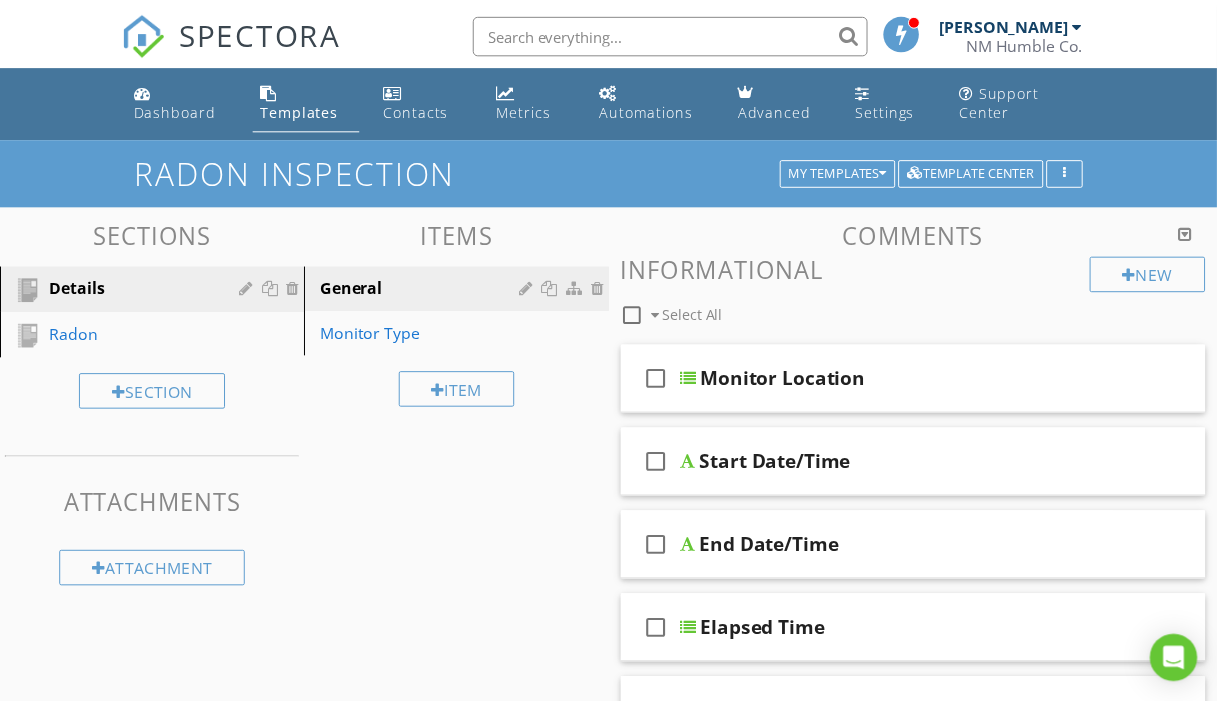 scroll, scrollTop: 0, scrollLeft: 0, axis: both 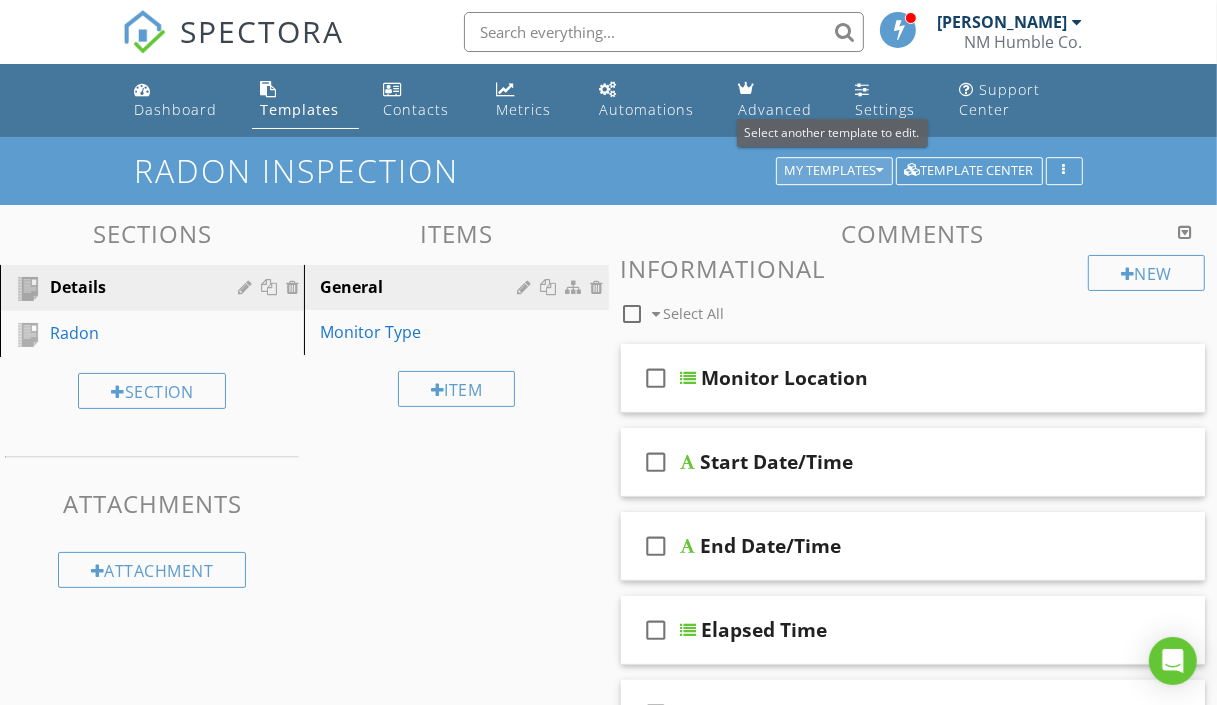 click on "My Templates" at bounding box center [834, 171] 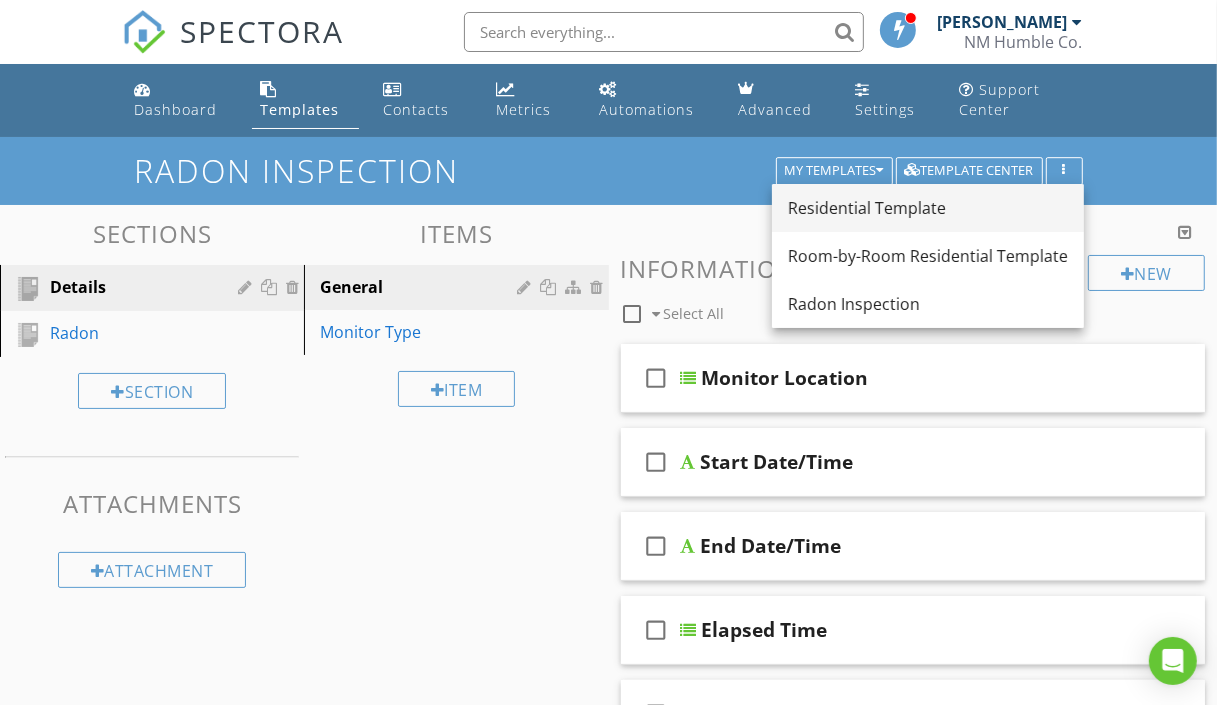 click on "Residential Template" at bounding box center (928, 208) 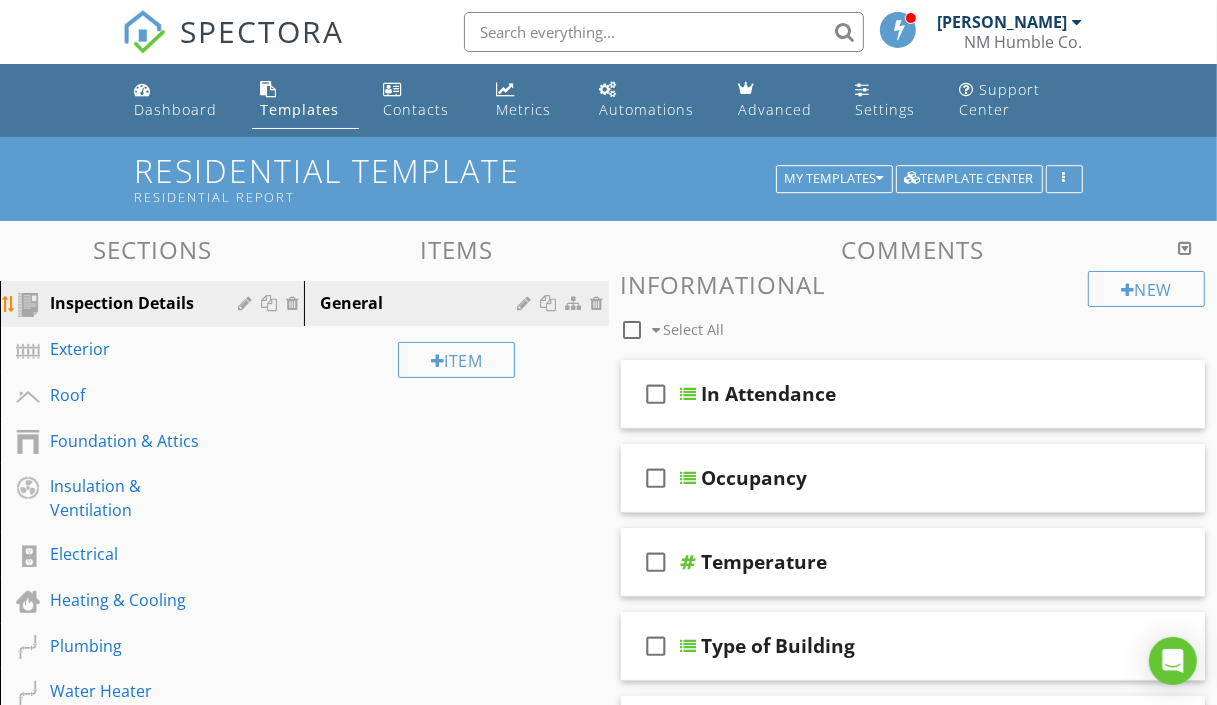 click at bounding box center [247, 303] 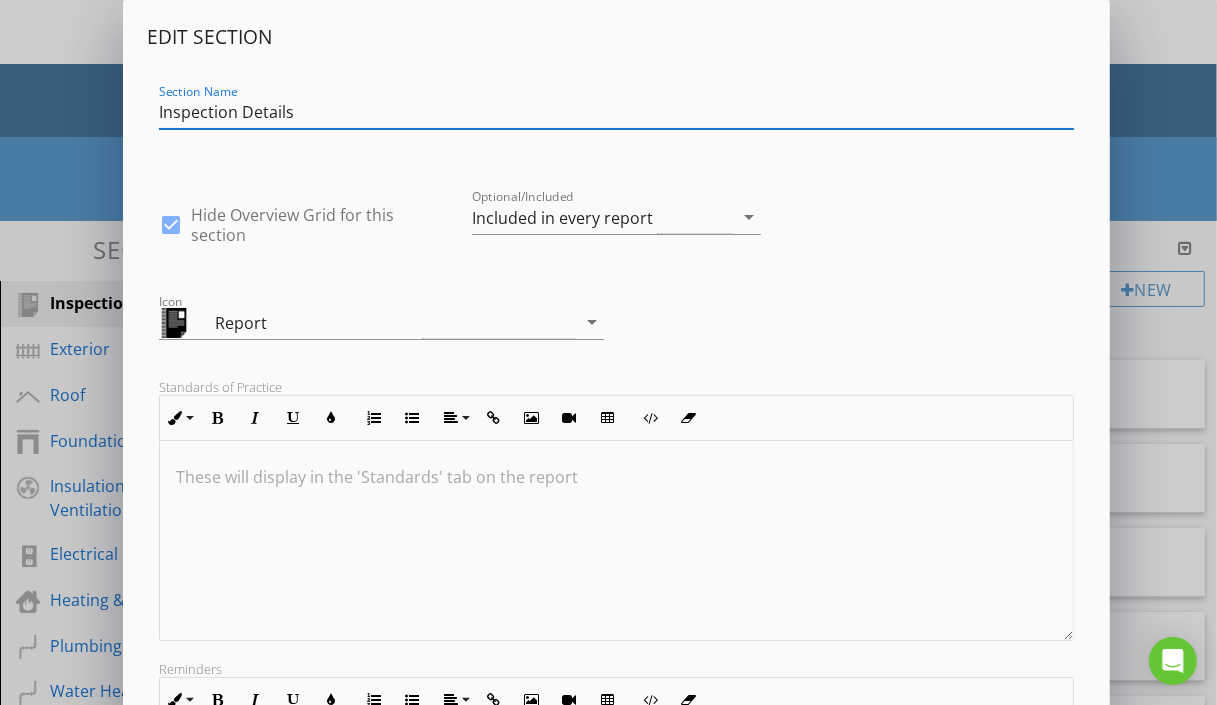 click on "Edit Section   Section Name Inspection Details     check_box Hide Overview Grid for this section     Optional/Included Included in every report arrow_drop_down   Icon   Report   arrow_drop_down     Standards of Practice   Inline Style XLarge Large Normal Small Light Small/Light Bold Italic Underline Colors Ordered List Unordered List Align Align Left Align Center Align Right Align Justify Insert Link Insert Image Insert Video Insert Table Code View Clear Formatting These will display in the 'Standards' tab on the report   Reminders   Inline Style XLarge Large Normal Small Light Small/Light Bold Italic Underline Colors Ordered List Unordered List Align Align Left Align Center Align Right Align Justify Insert Link Insert Image Insert Video Insert Table Code View Clear Formatting Enter reminders for yourself for this section (accessible in the mobile app)
Save" at bounding box center [608, 529] 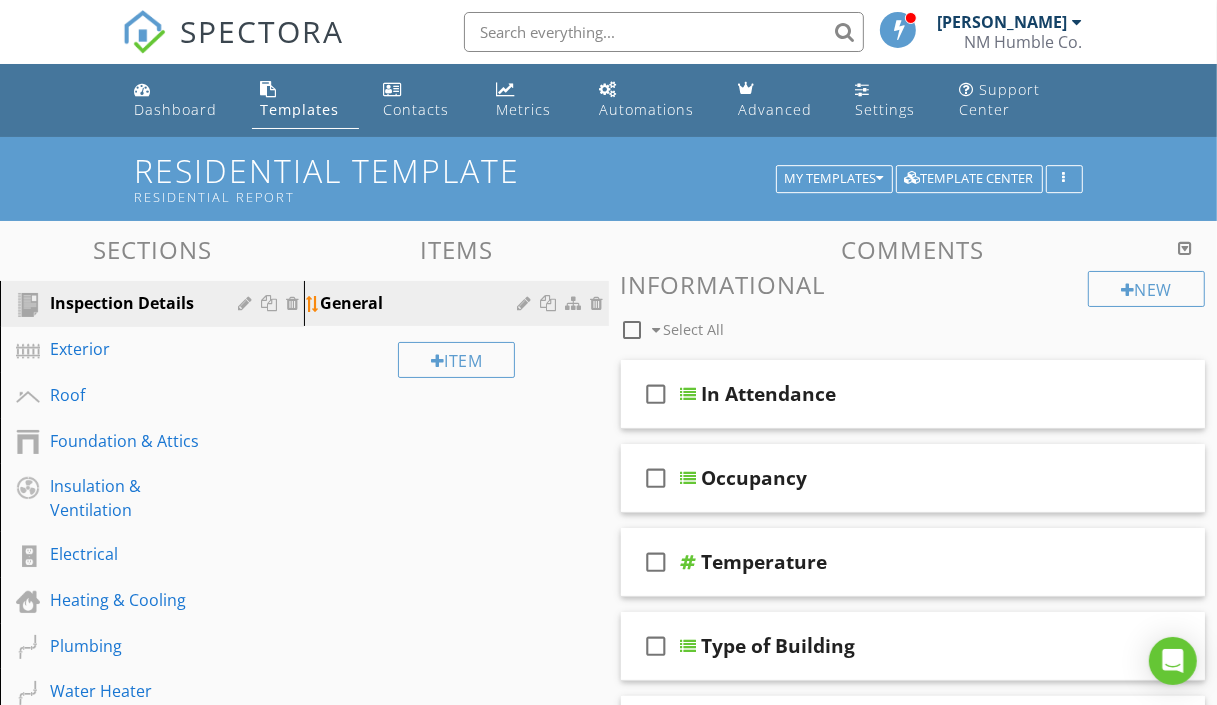click at bounding box center (527, 303) 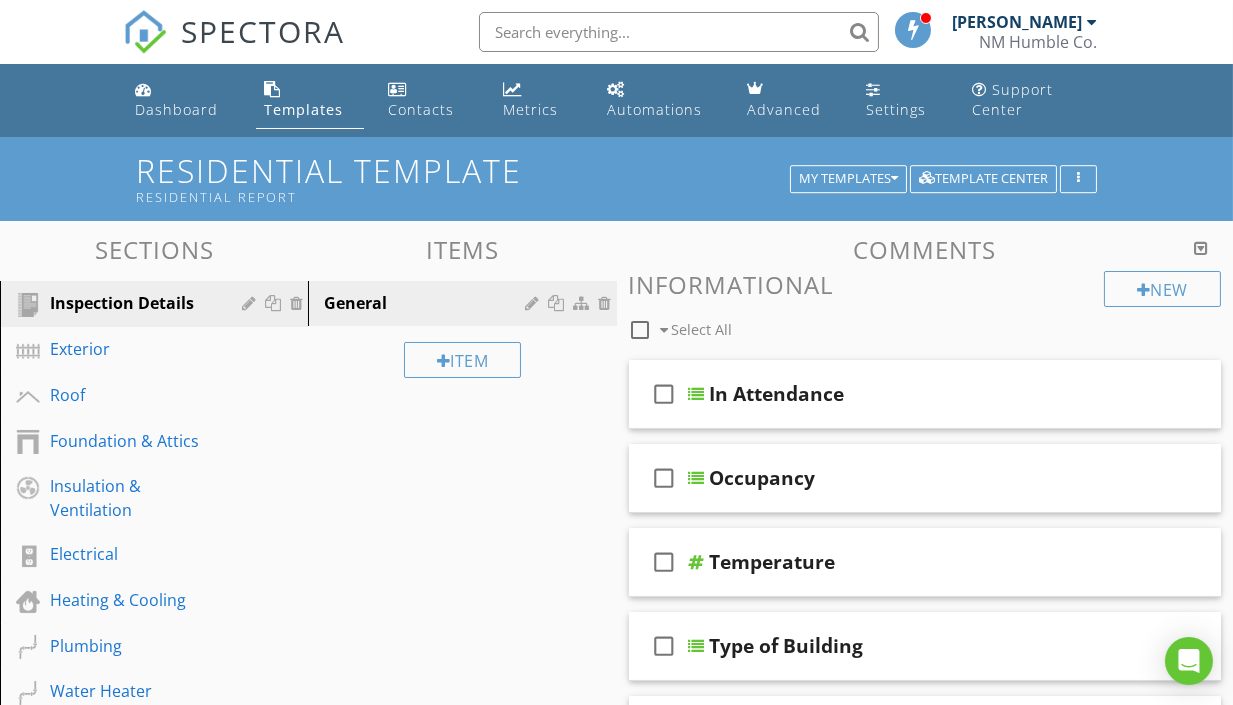 click at bounding box center (616, 352) 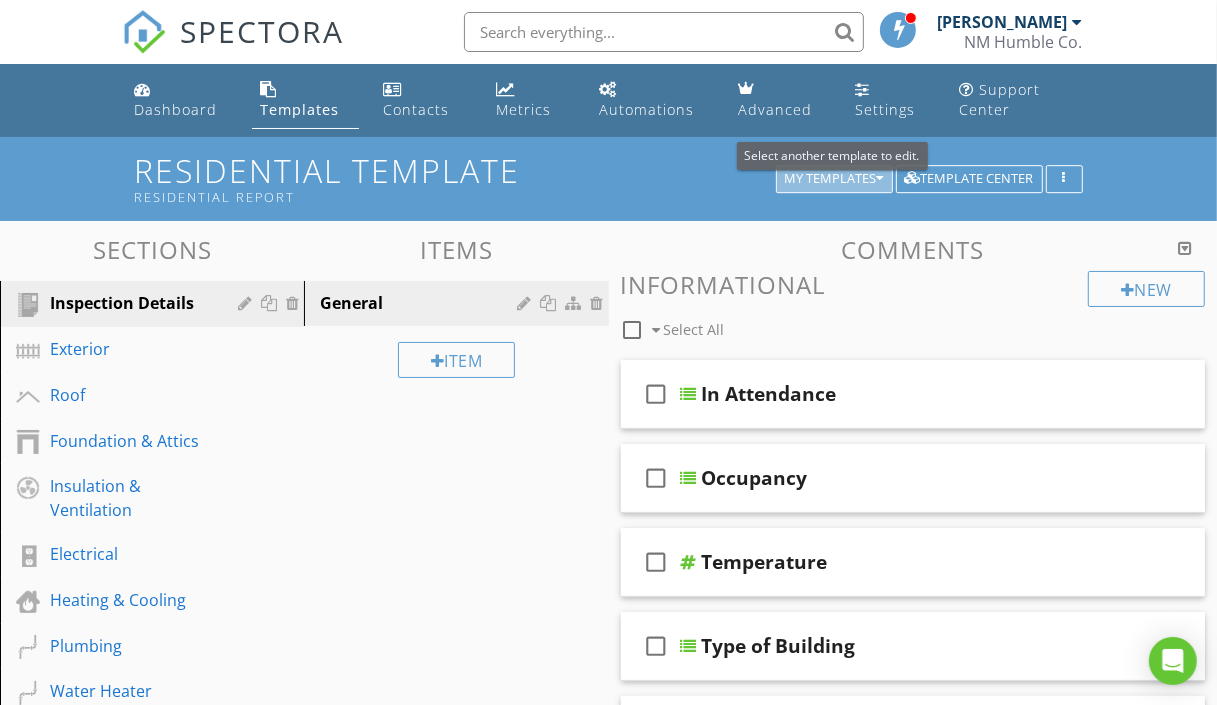 click on "My Templates" at bounding box center (834, 179) 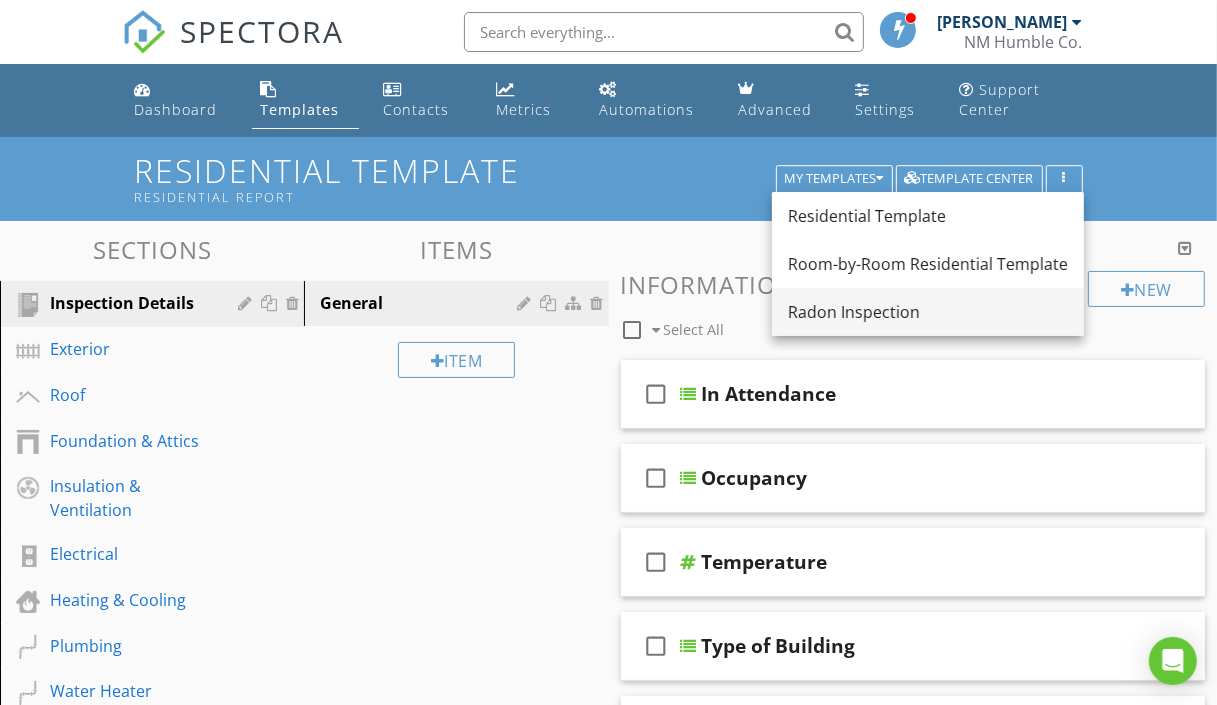 click on "Radon Inspection" at bounding box center [928, 312] 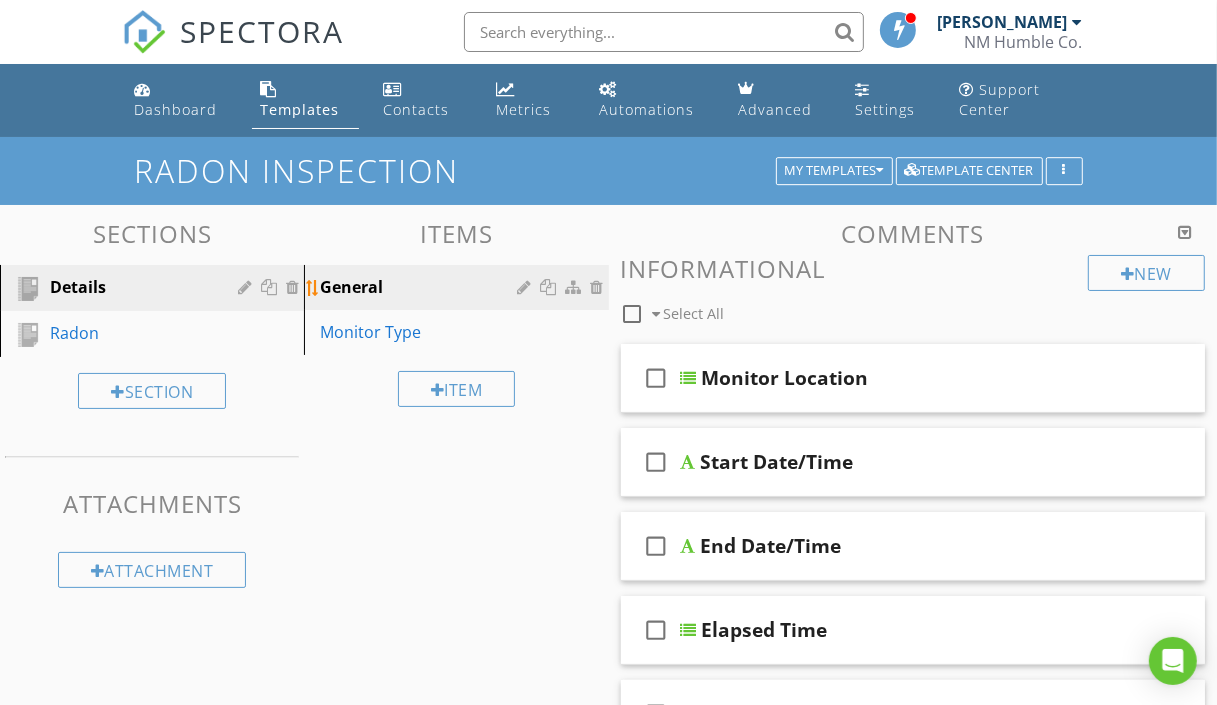 click at bounding box center (527, 287) 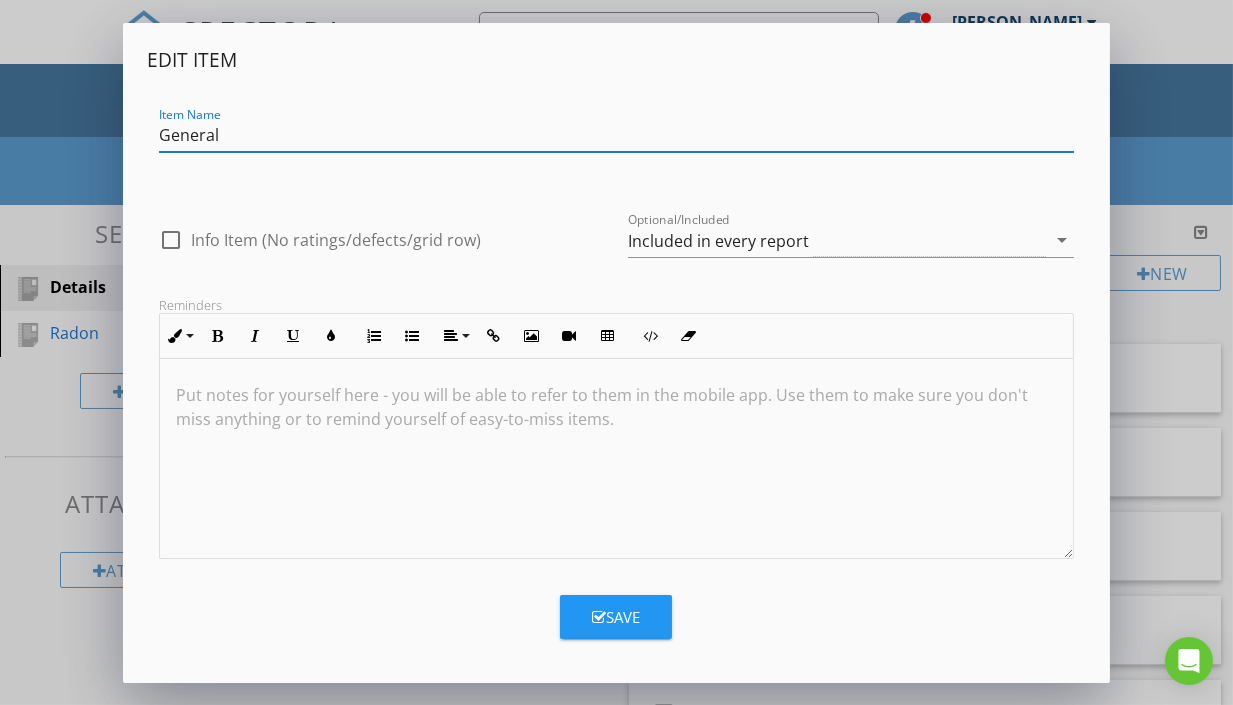 click on "Edit Item   Item Name General     check_box_outline_blank Info Item (No ratings/defects/grid row)   Optional/Included Included in every report arrow_drop_down     Reminders   Inline Style XLarge Large Normal Small Light Small/Light Bold Italic Underline Colors Ordered List Unordered List Align Align Left Align Center Align Right Align Justify Insert Link Insert Image Insert Video Insert Table Code View Clear Formatting Put notes for yourself here - you will be able to refer to them in the mobile app. Use them to make sure you don't miss anything or to remind yourself of easy-to-miss items.
Save" at bounding box center [616, 352] 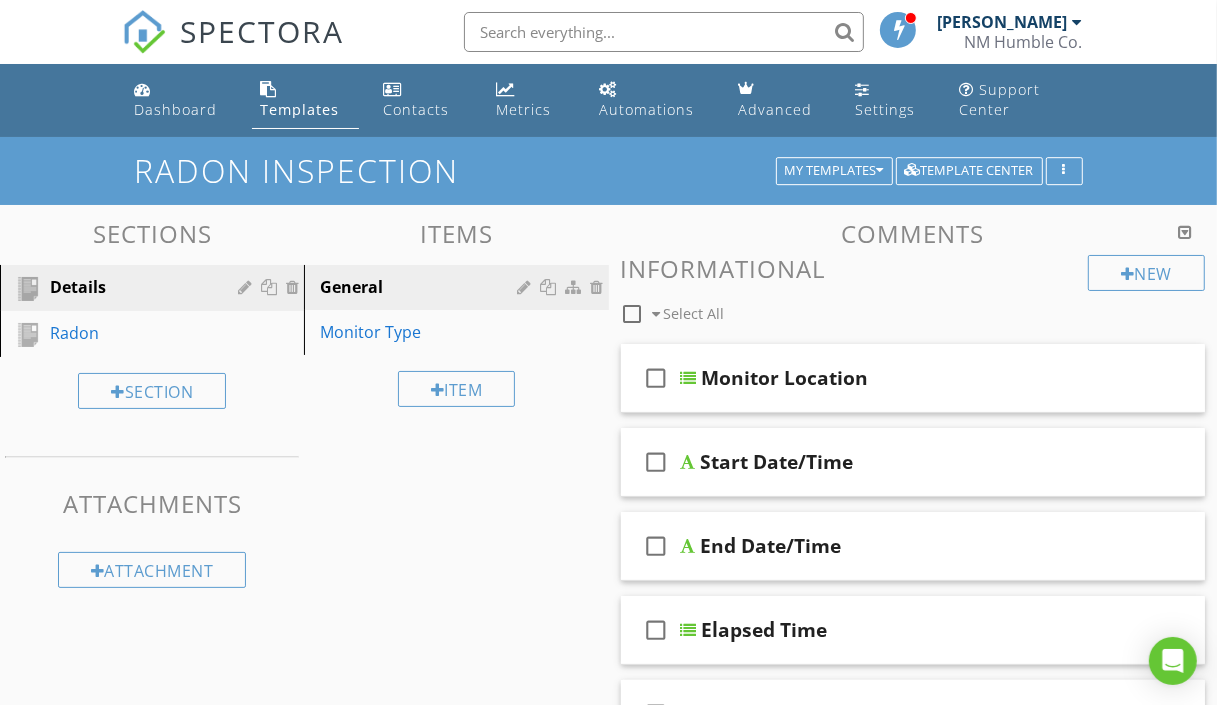 click at bounding box center [1185, 232] 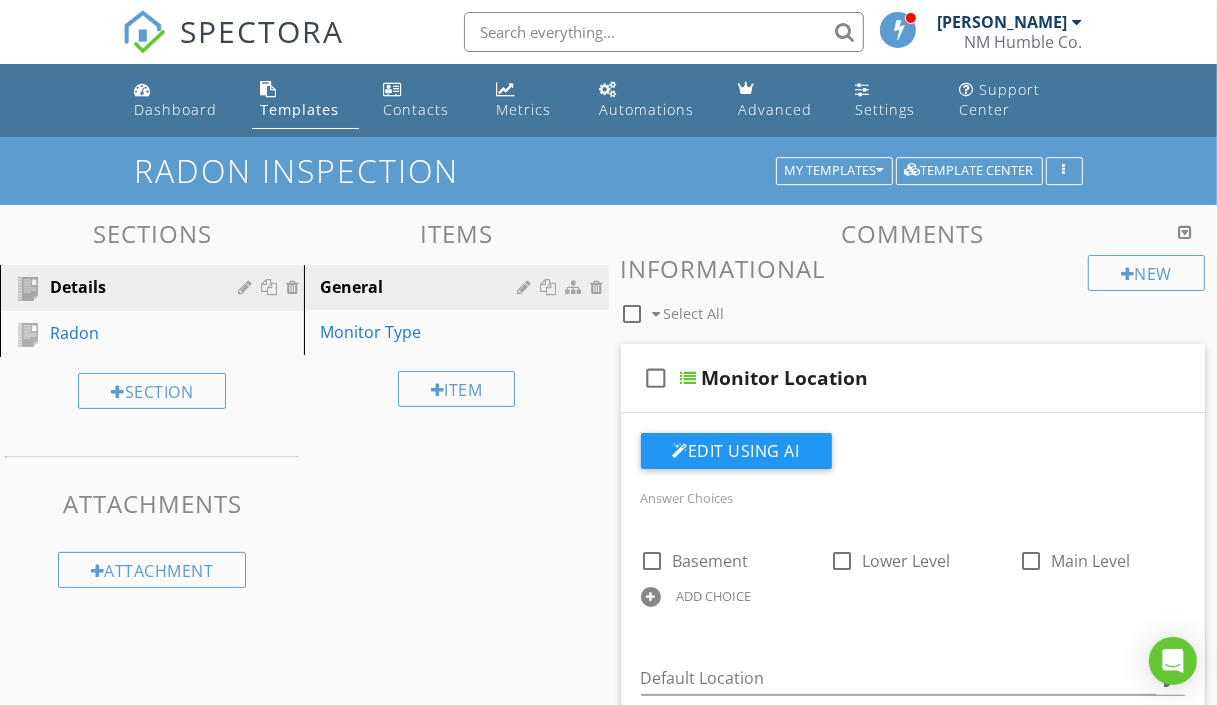 click at bounding box center [1185, 232] 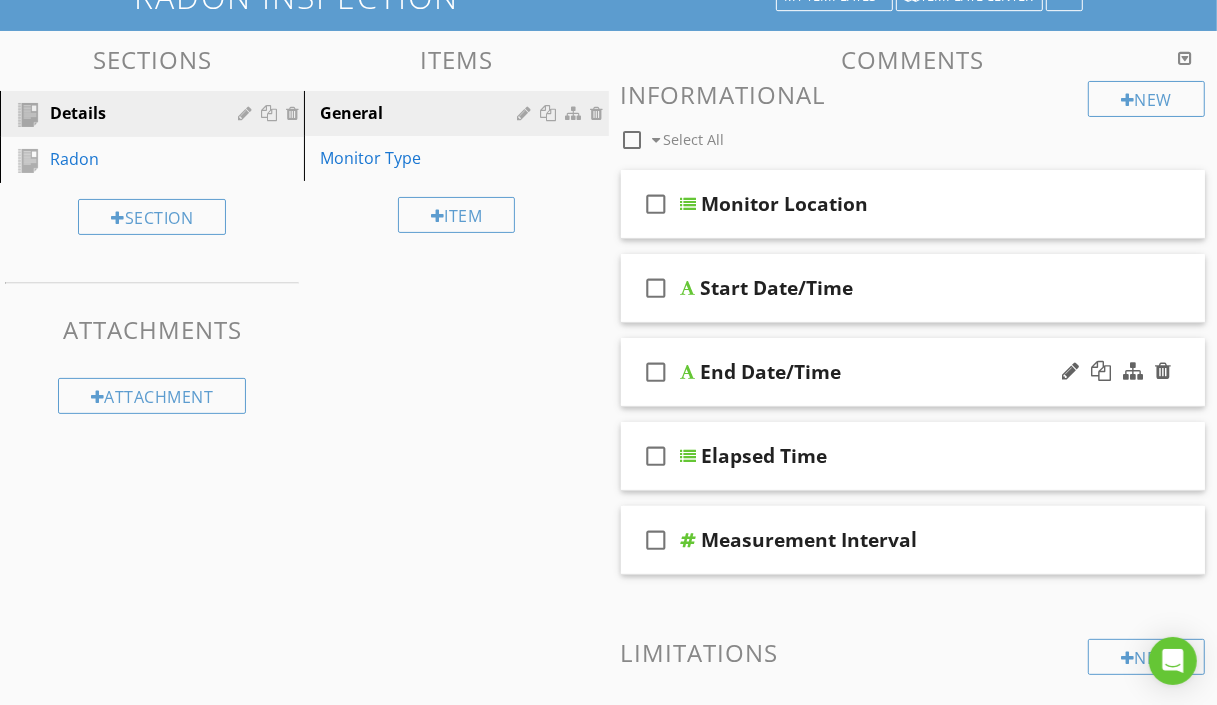 scroll, scrollTop: 206, scrollLeft: 0, axis: vertical 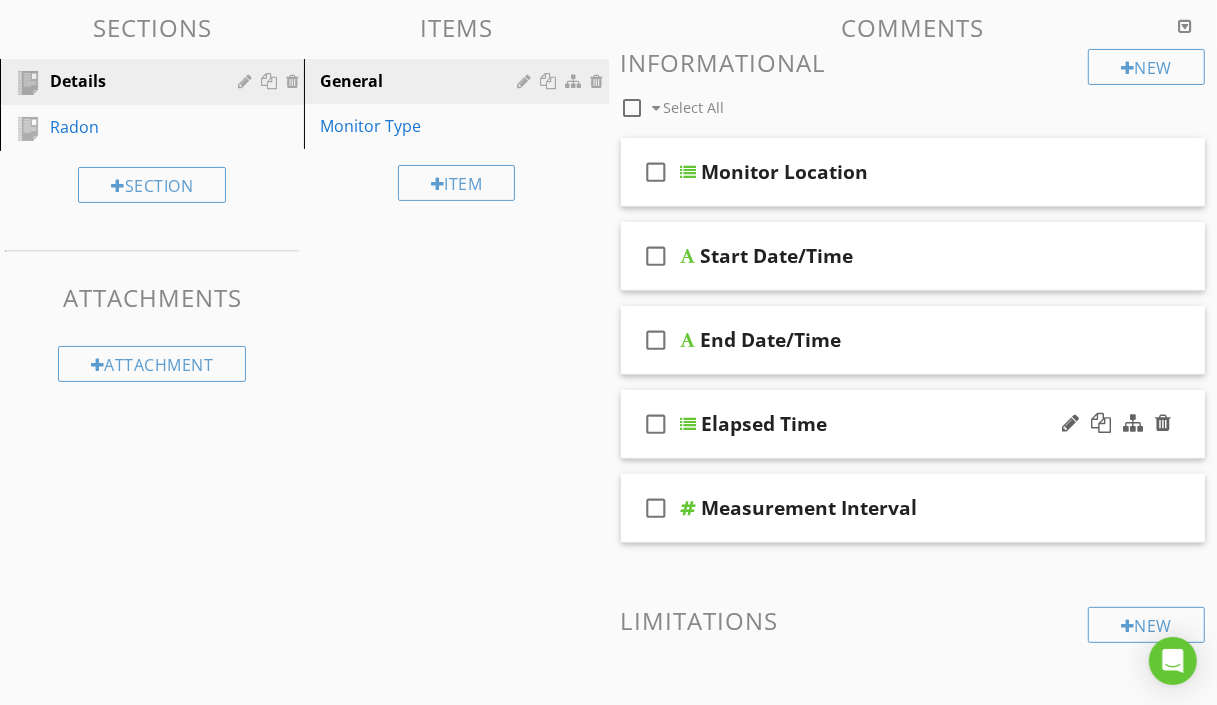 click on "check_box_outline_blank
Elapsed Time" at bounding box center [913, 424] 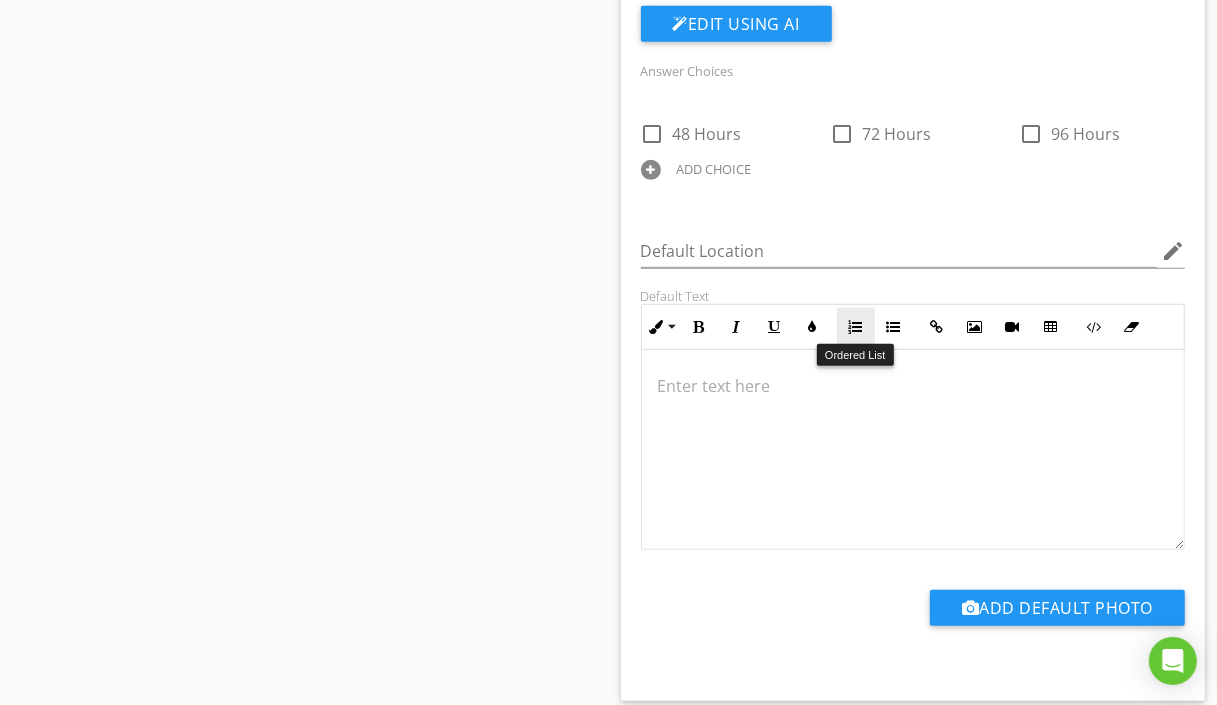 scroll, scrollTop: 827, scrollLeft: 0, axis: vertical 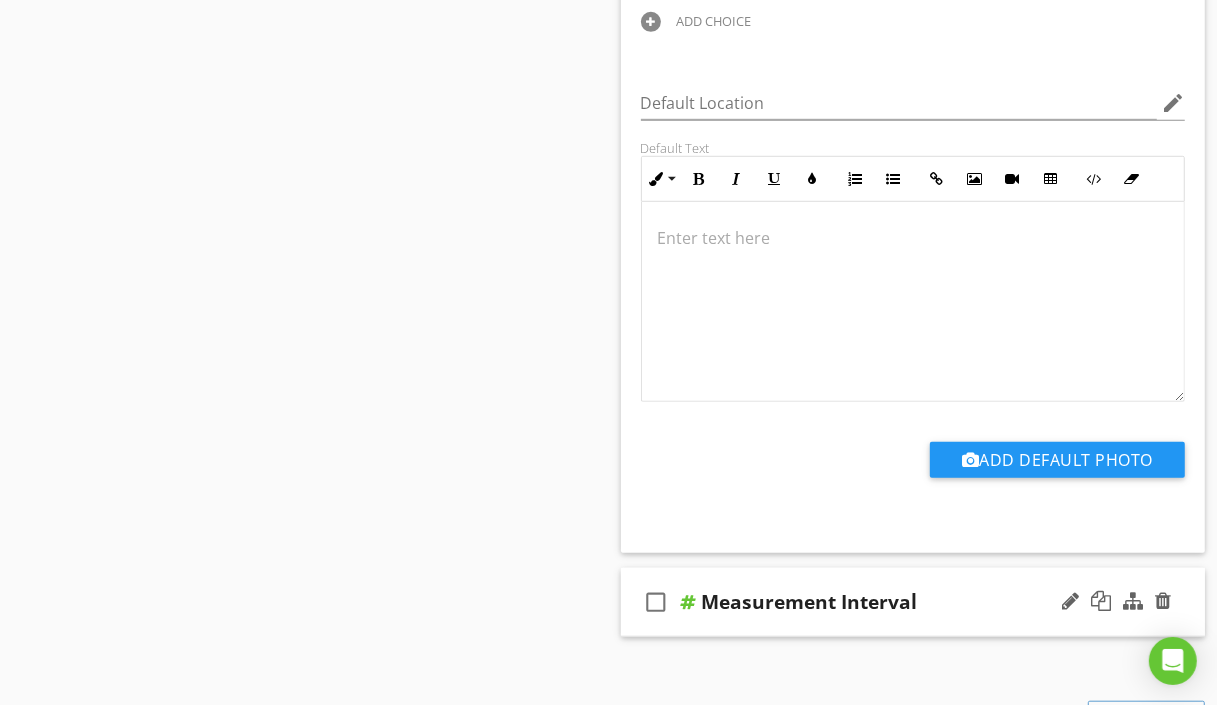 click on "check_box_outline_blank
Measurement Interval" at bounding box center [913, 602] 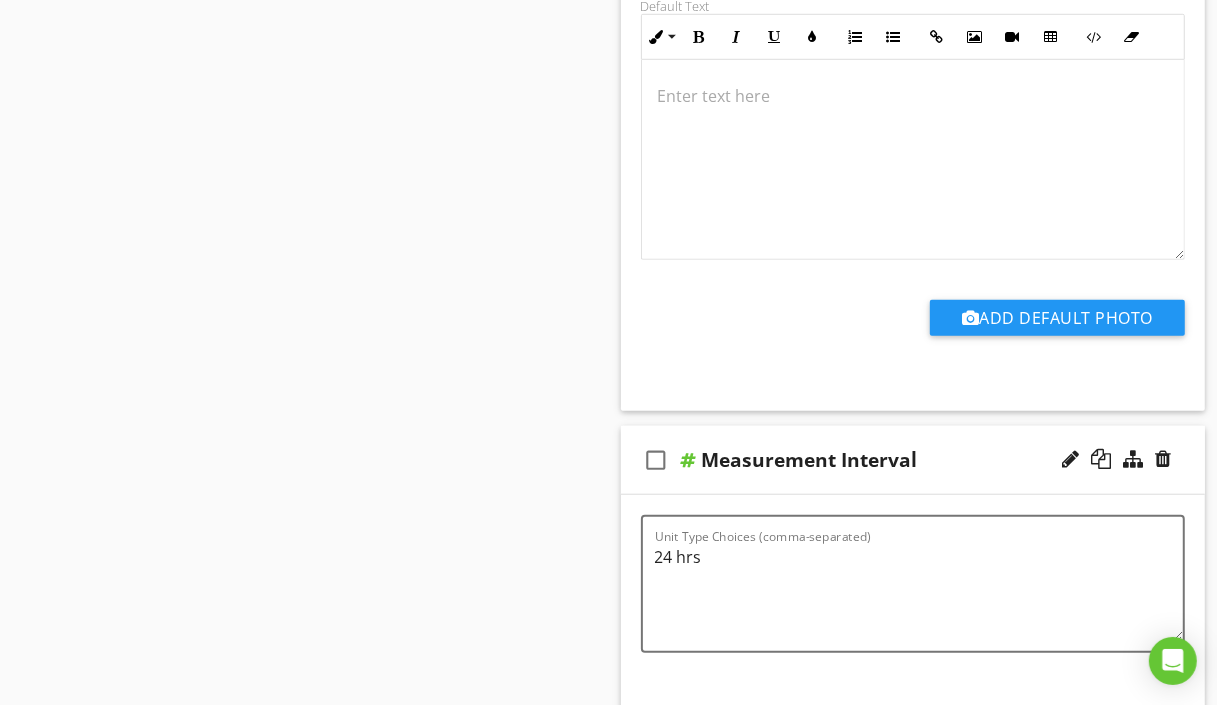 scroll, scrollTop: 1137, scrollLeft: 0, axis: vertical 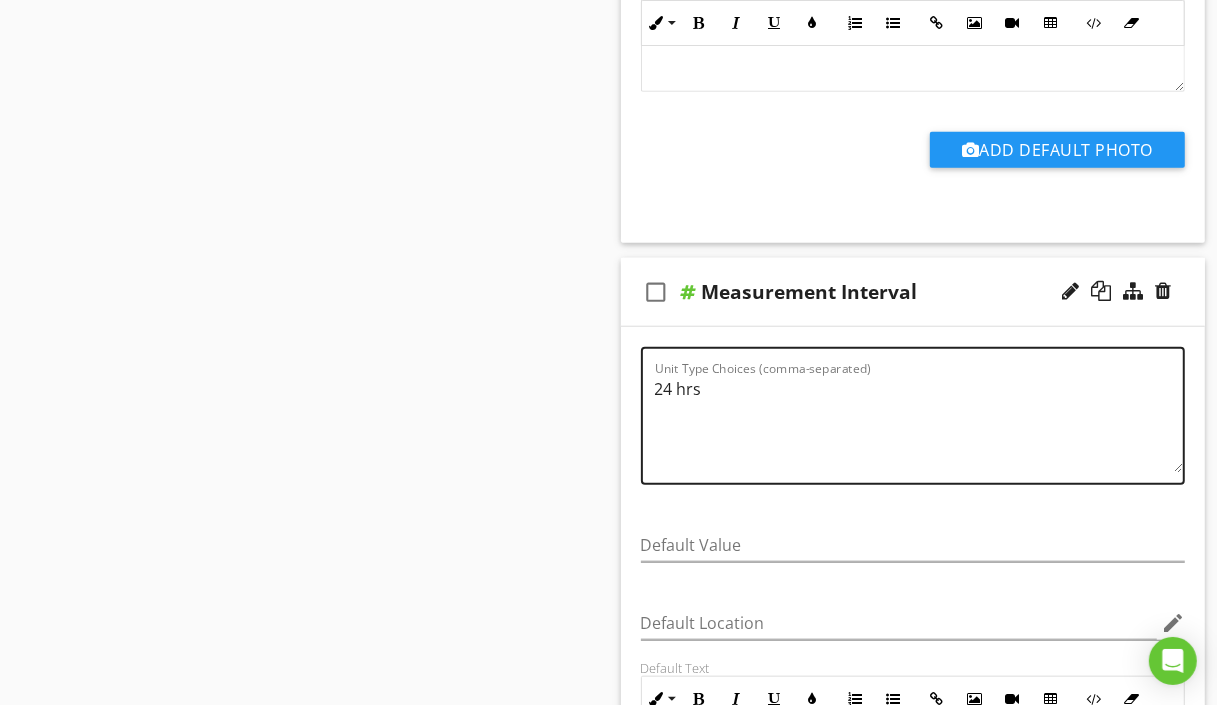 click on "24 hrs" at bounding box center (919, 423) 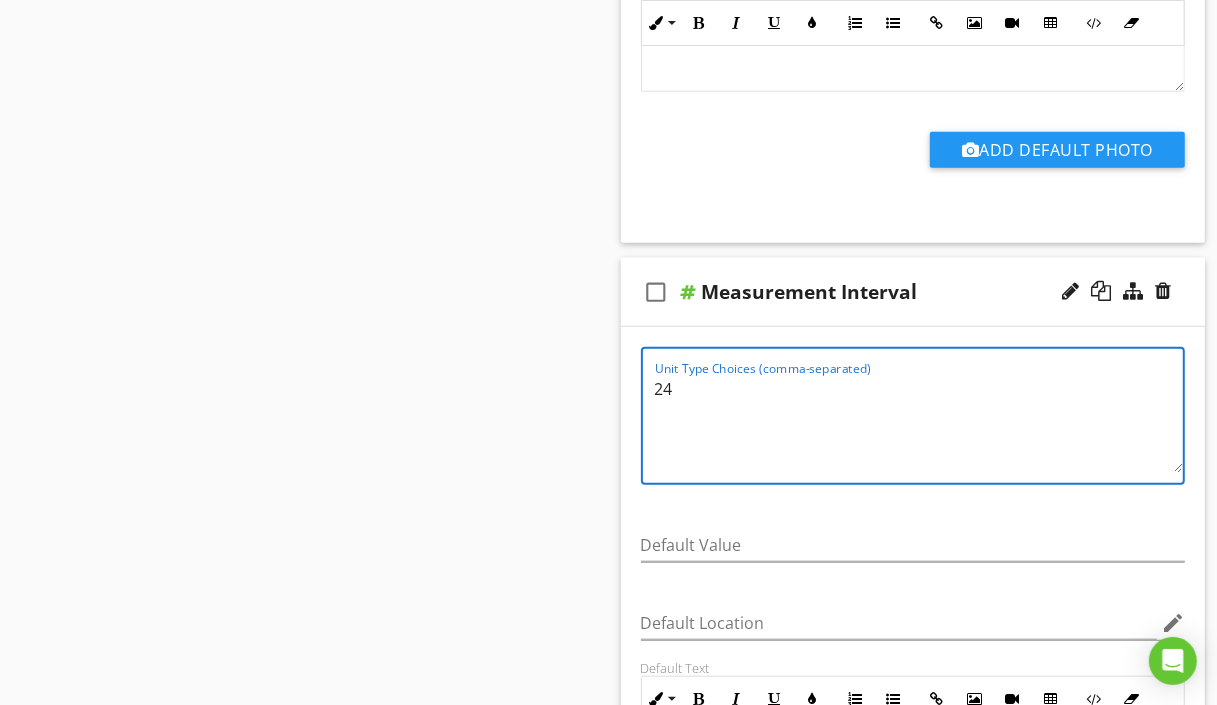 type on "2" 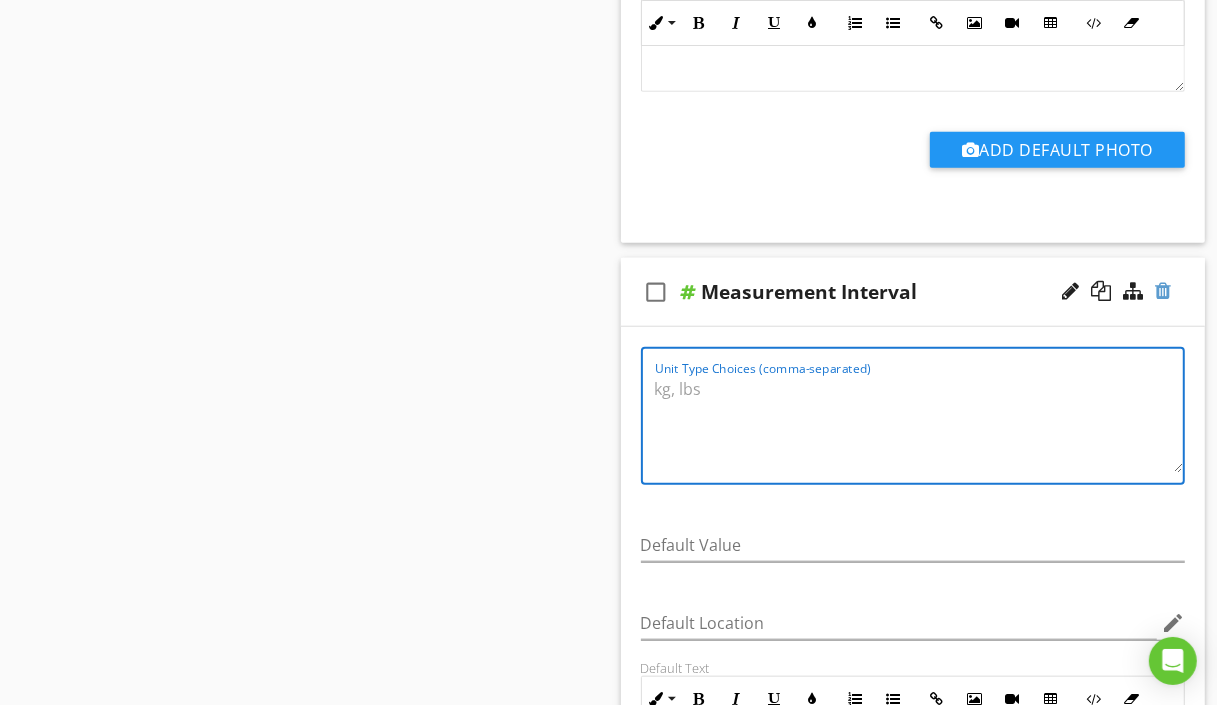 type 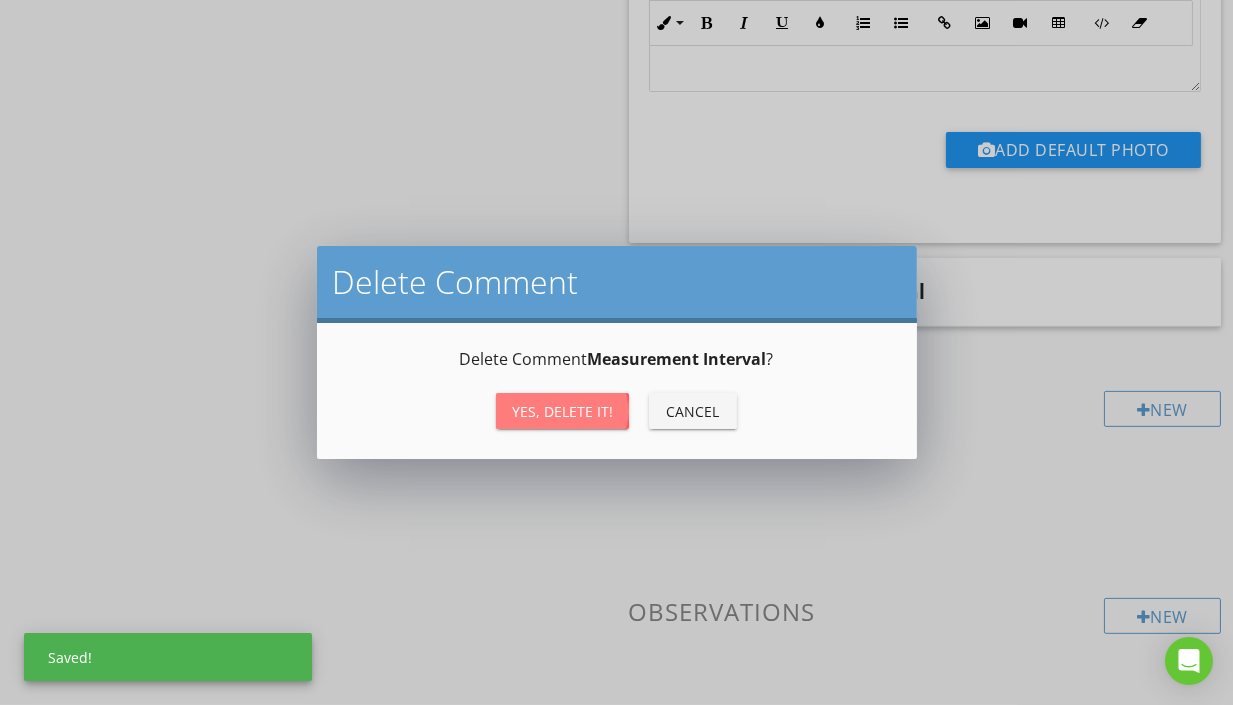 click on "Yes, Delete it!" at bounding box center (562, 411) 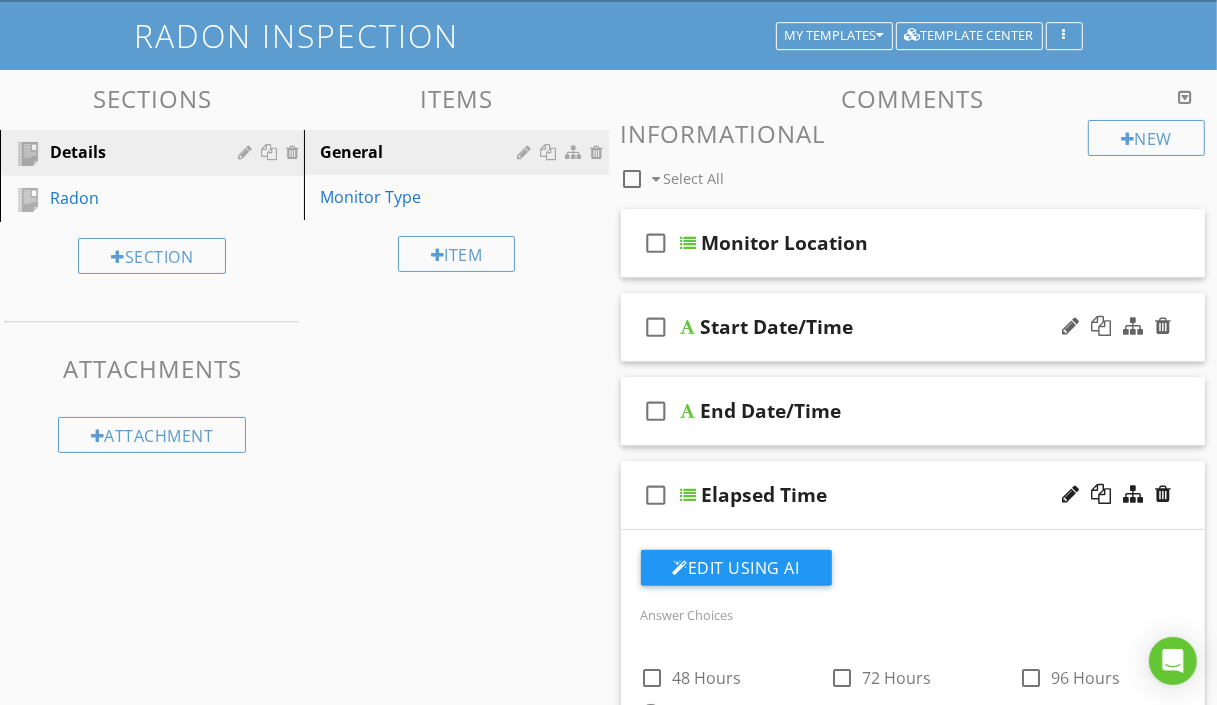 scroll, scrollTop: 103, scrollLeft: 0, axis: vertical 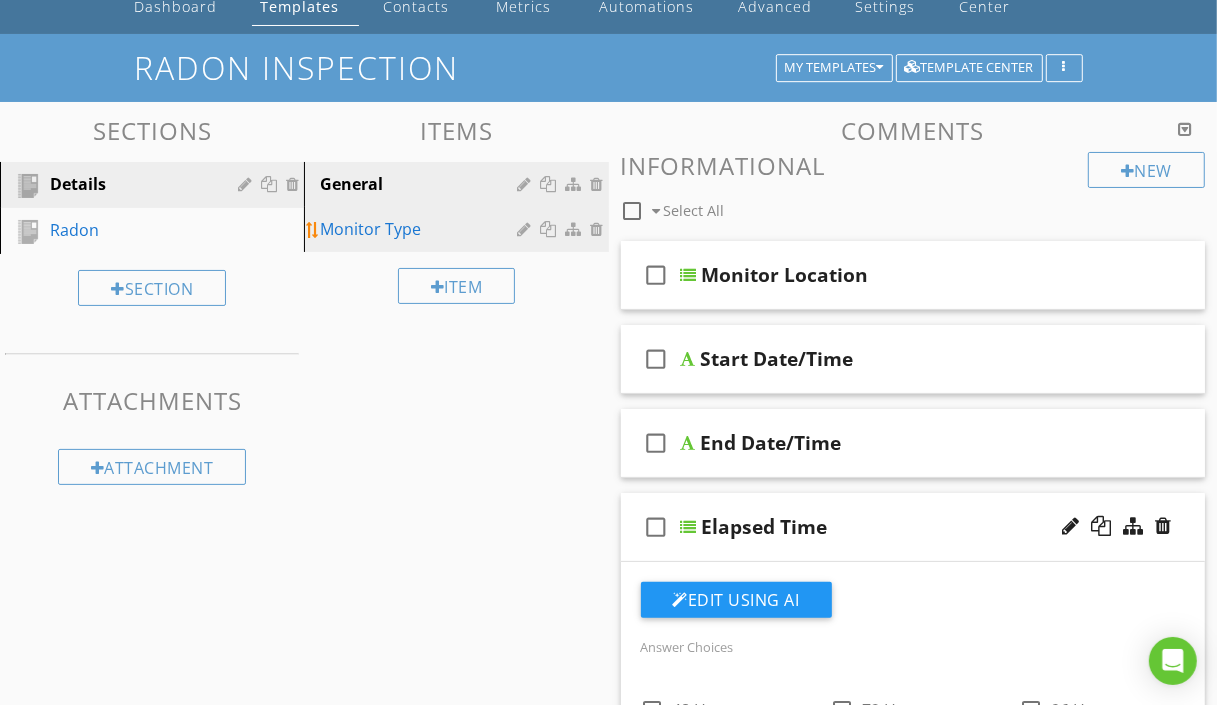 click on "Monitor Type" at bounding box center [421, 229] 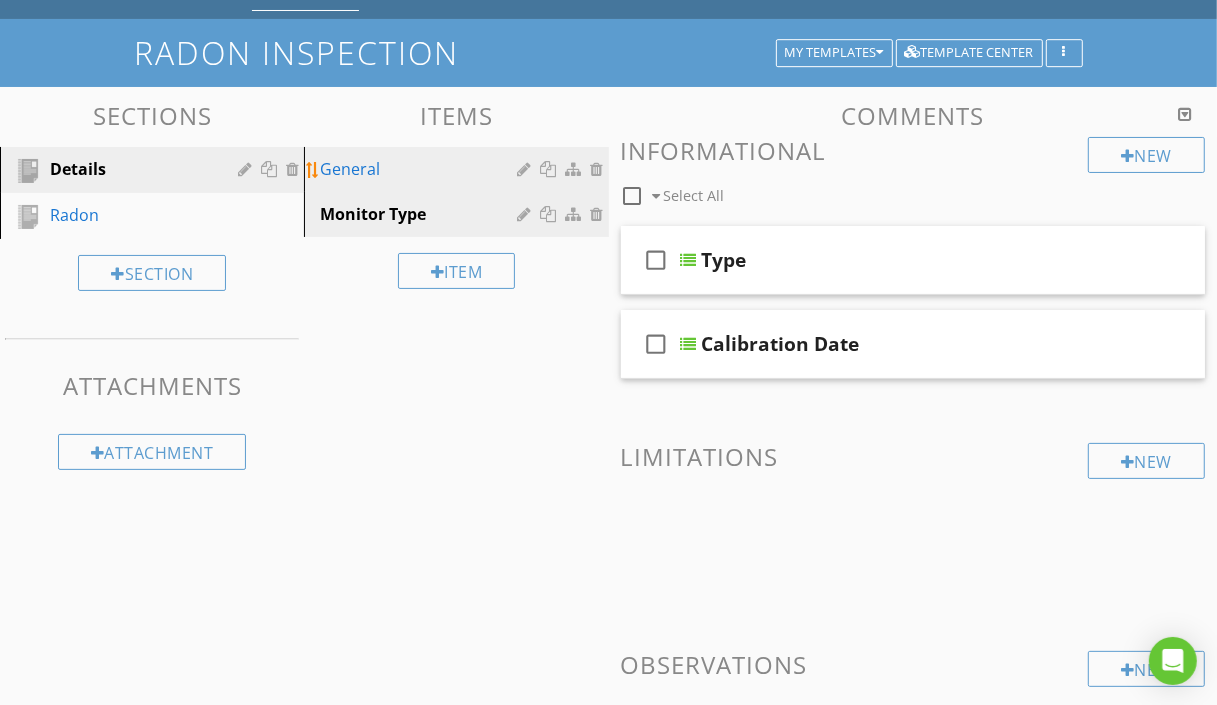scroll, scrollTop: 0, scrollLeft: 0, axis: both 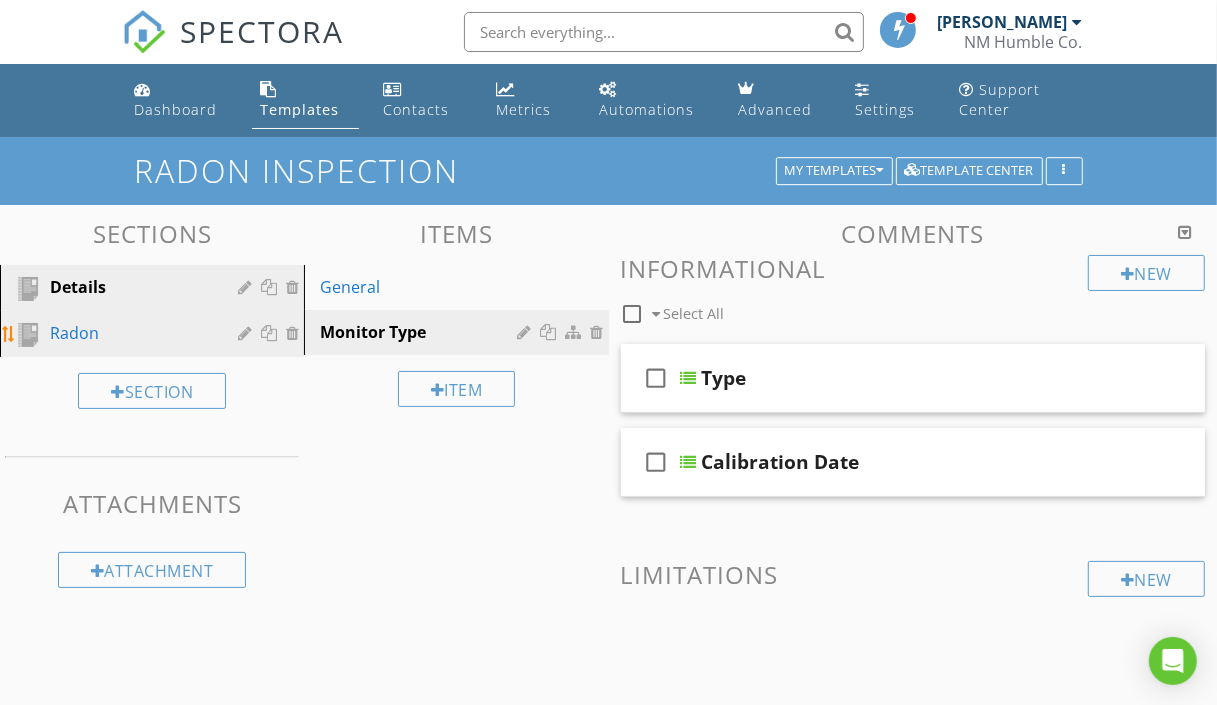 click on "Radon" at bounding box center (129, 333) 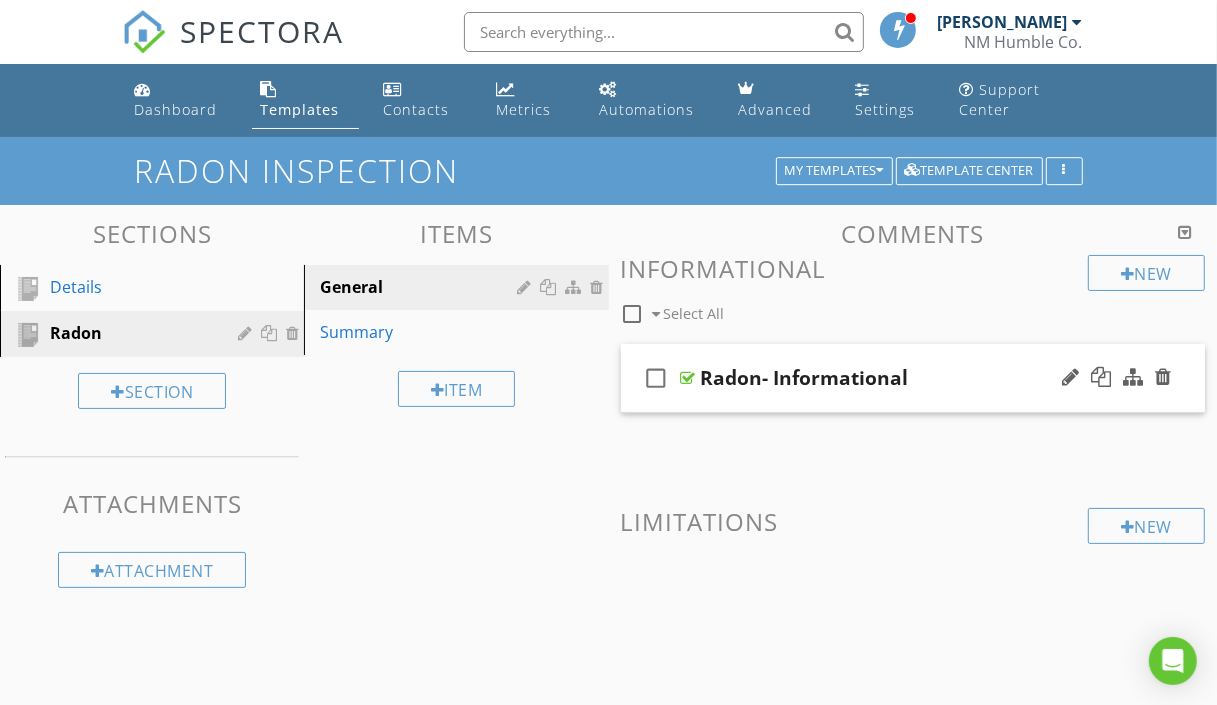 click on "check_box_outline_blank
Radon- Informational" at bounding box center [913, 378] 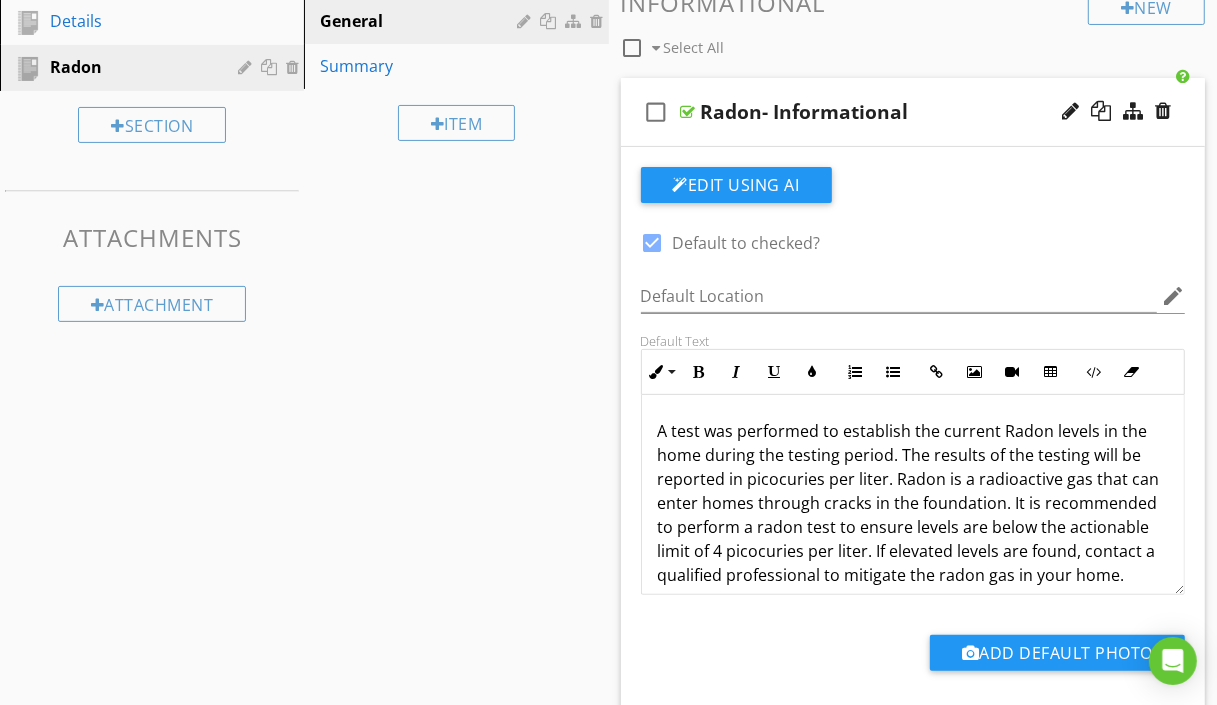 scroll, scrollTop: 310, scrollLeft: 0, axis: vertical 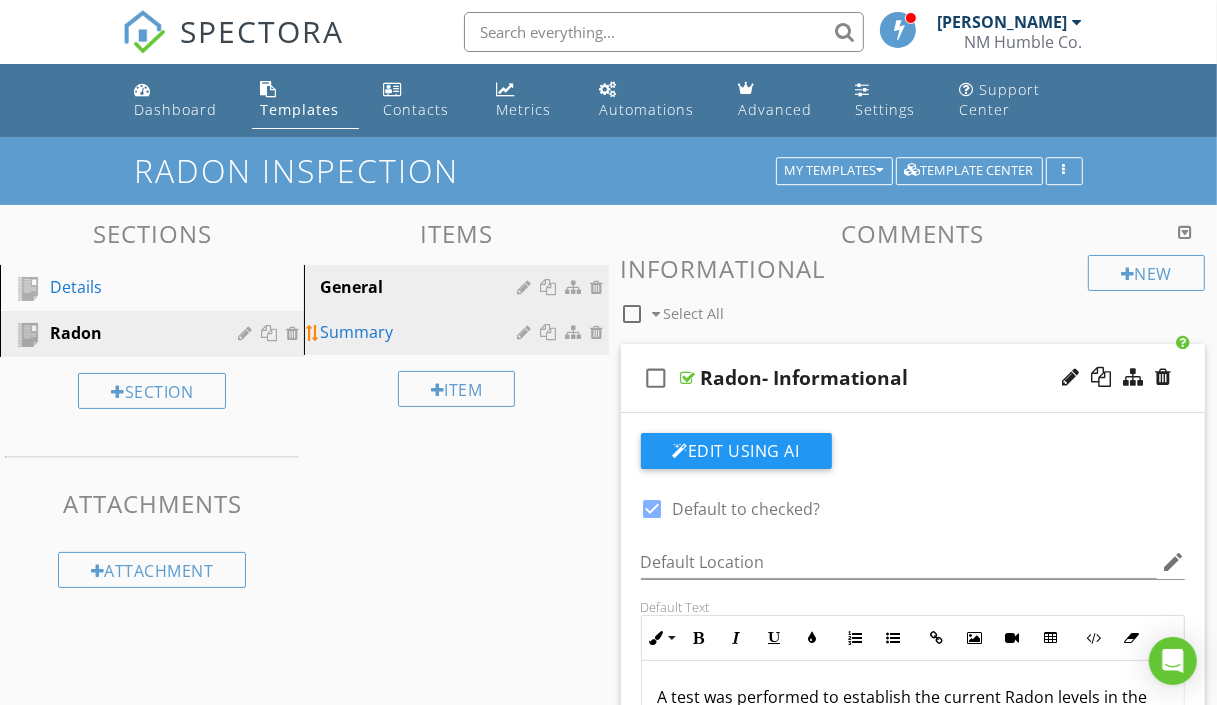 click on "Summary" at bounding box center (421, 332) 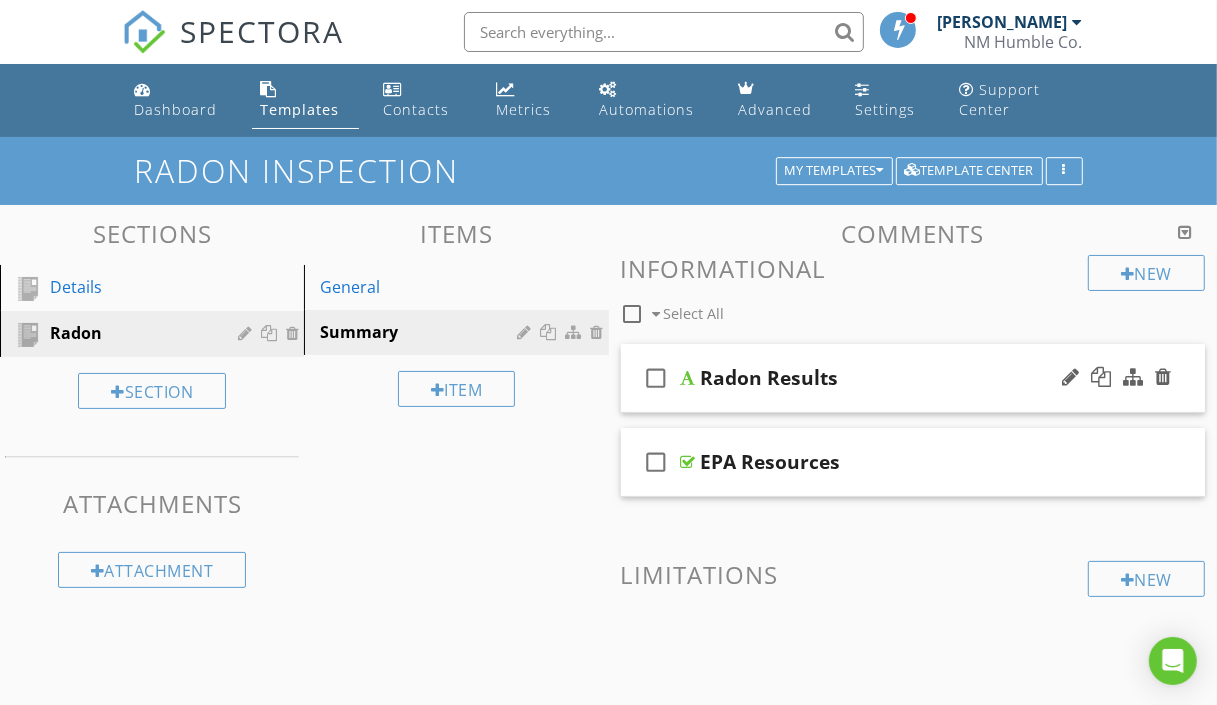 click on "check_box_outline_blank
Radon Results" at bounding box center (913, 378) 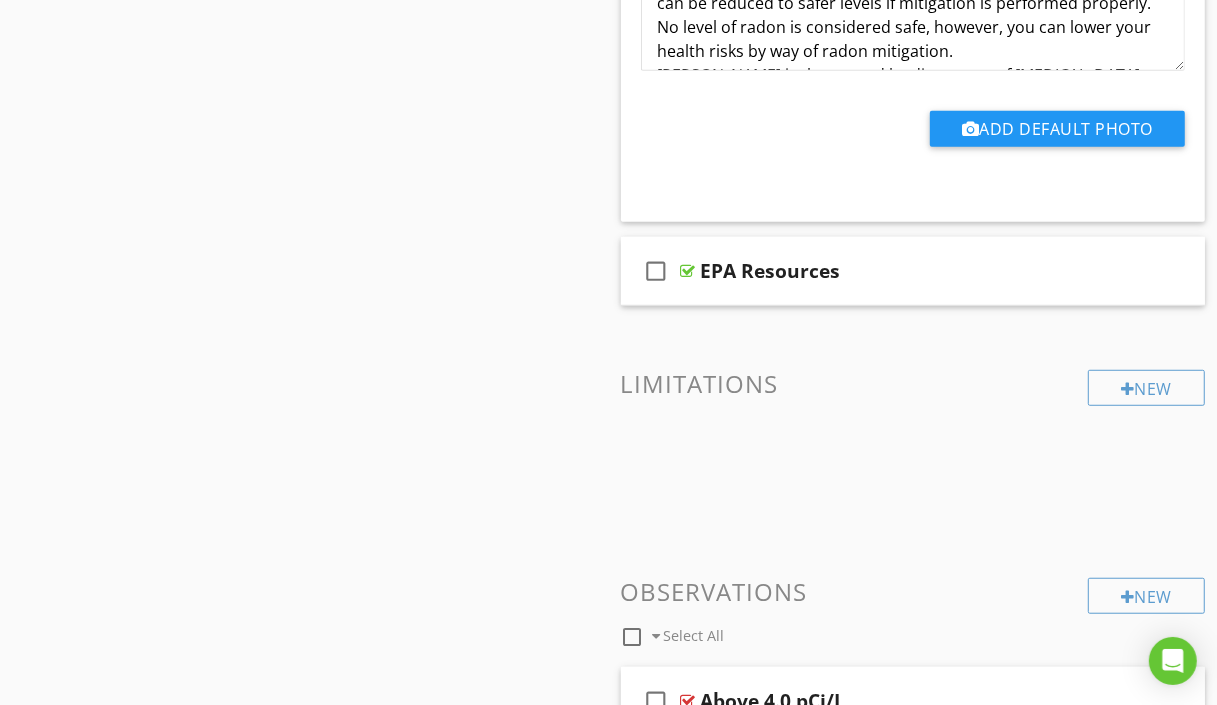 scroll, scrollTop: 413, scrollLeft: 0, axis: vertical 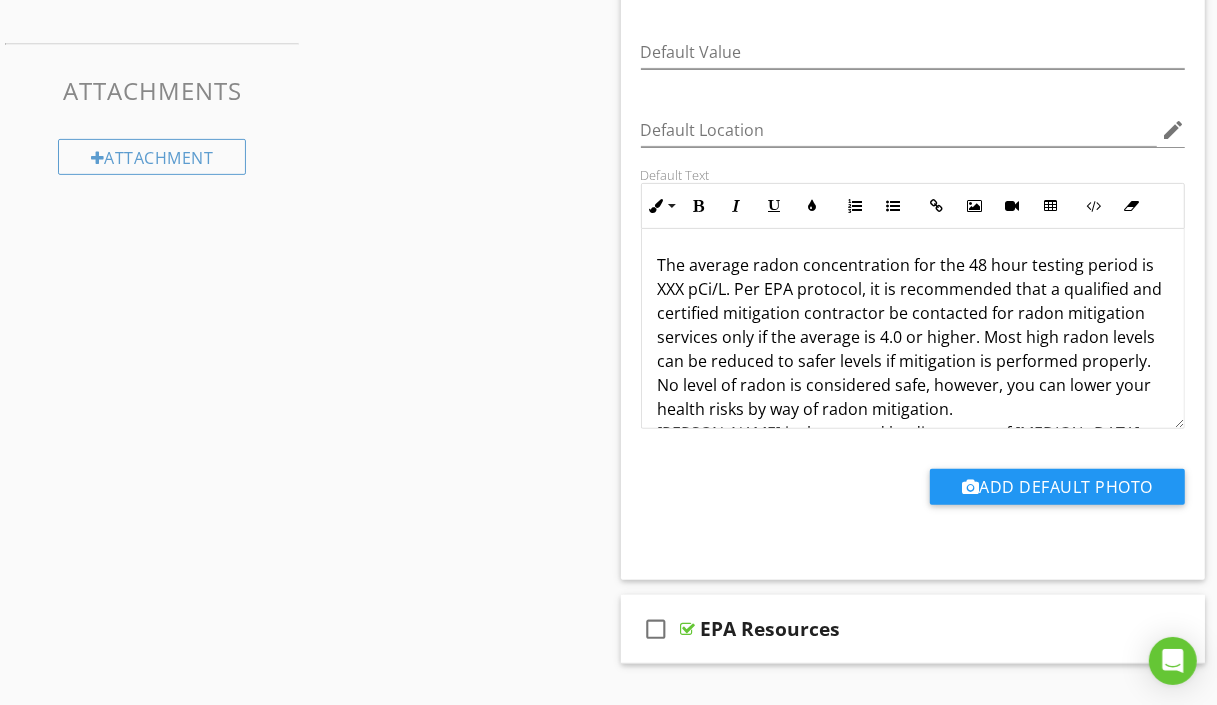 click on "The average radon concentration for the 48 hour testing period is XXX pCi/L. Per EPA protocol, it is recommended that a qualified and certified mitigation contractor be contacted for radon mitigation services only if the average is 4.0 or higher. Most high radon levels can be reduced to safer levels if mitigation is performed properly. No level of radon is considered safe, however, you can lower your health risks by way of radon mitigation. Radon is the second leading cause of lung cancer, after smoking. The U.S. EPA and the Surgeon General strongly recommend taking further action when the home's radon test results are 4.0 pCi/L or greater. The national average indoor radon level is about 1.3 pCi/L. The higher the home's radon level, the greater the health risk to you and your family. Reducing your radon levels can be done easily, effectively, and inexpensively. Even homes with very high radon levels be reduced below 4.0 pCi/L." at bounding box center (913, 433) 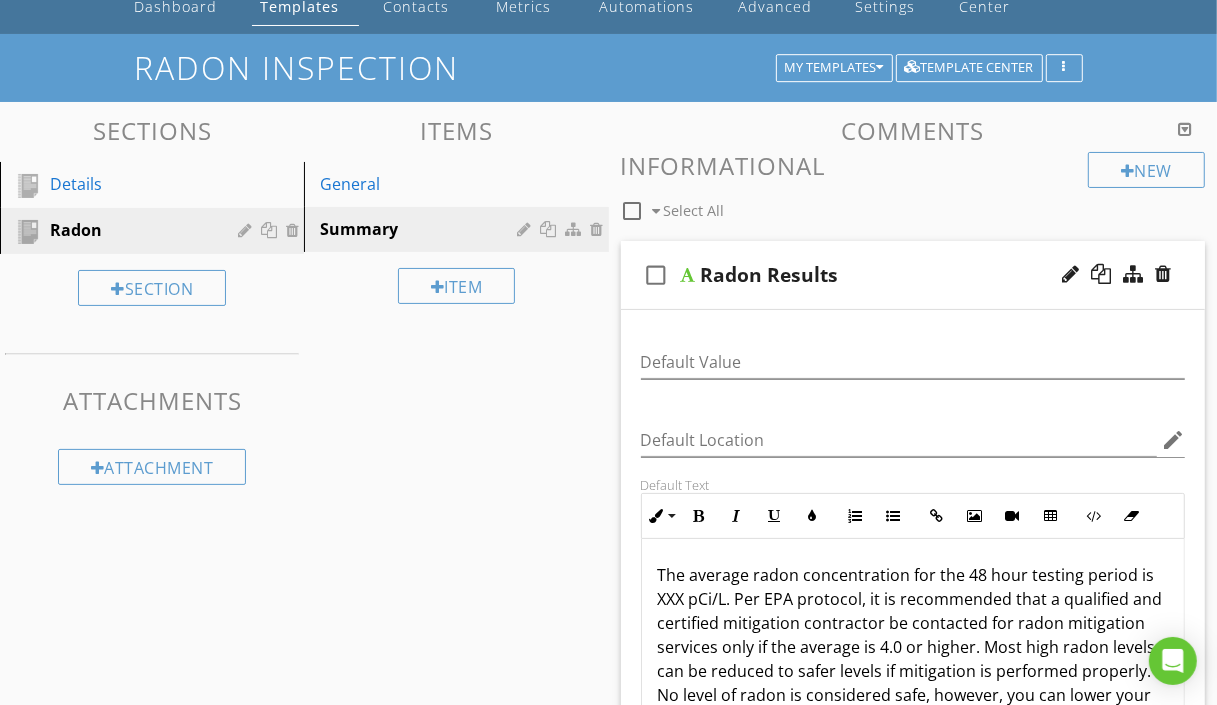 click on "check_box_outline_blank
Radon Results" at bounding box center (913, 275) 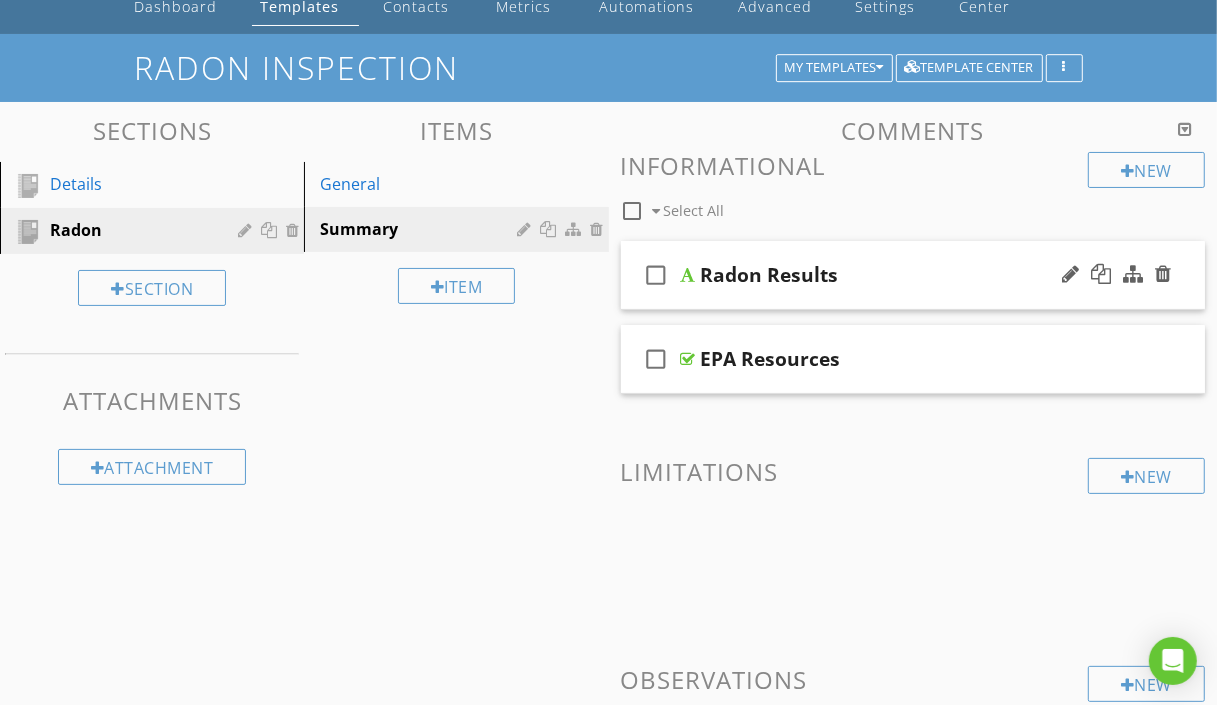 click on "check_box_outline_blank
Radon Results" at bounding box center [913, 275] 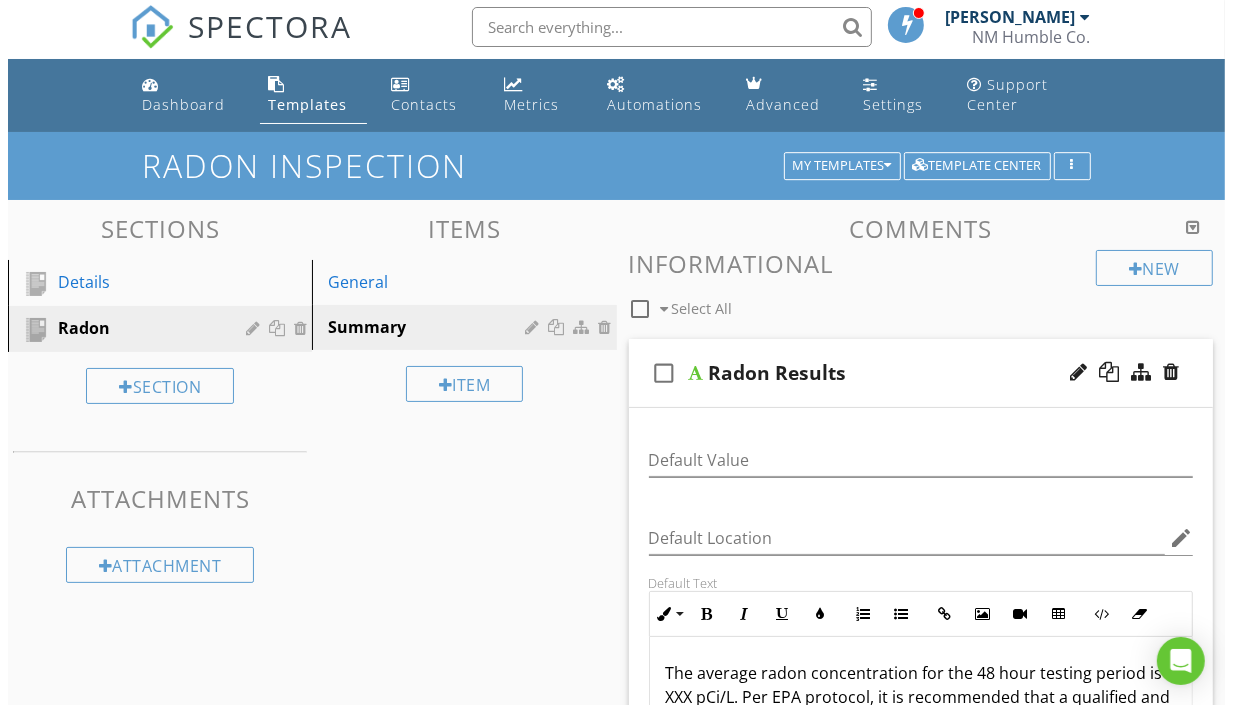 scroll, scrollTop: 0, scrollLeft: 0, axis: both 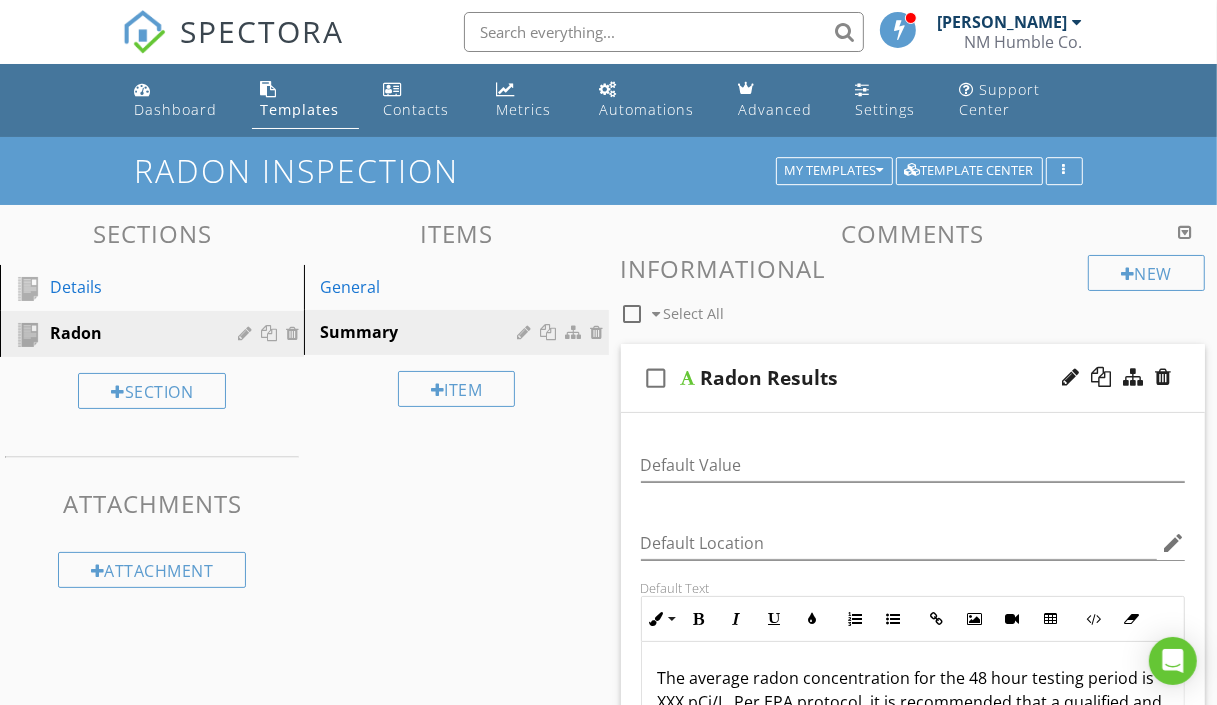click on "check_box_outline_blank
Radon Results" at bounding box center [913, 378] 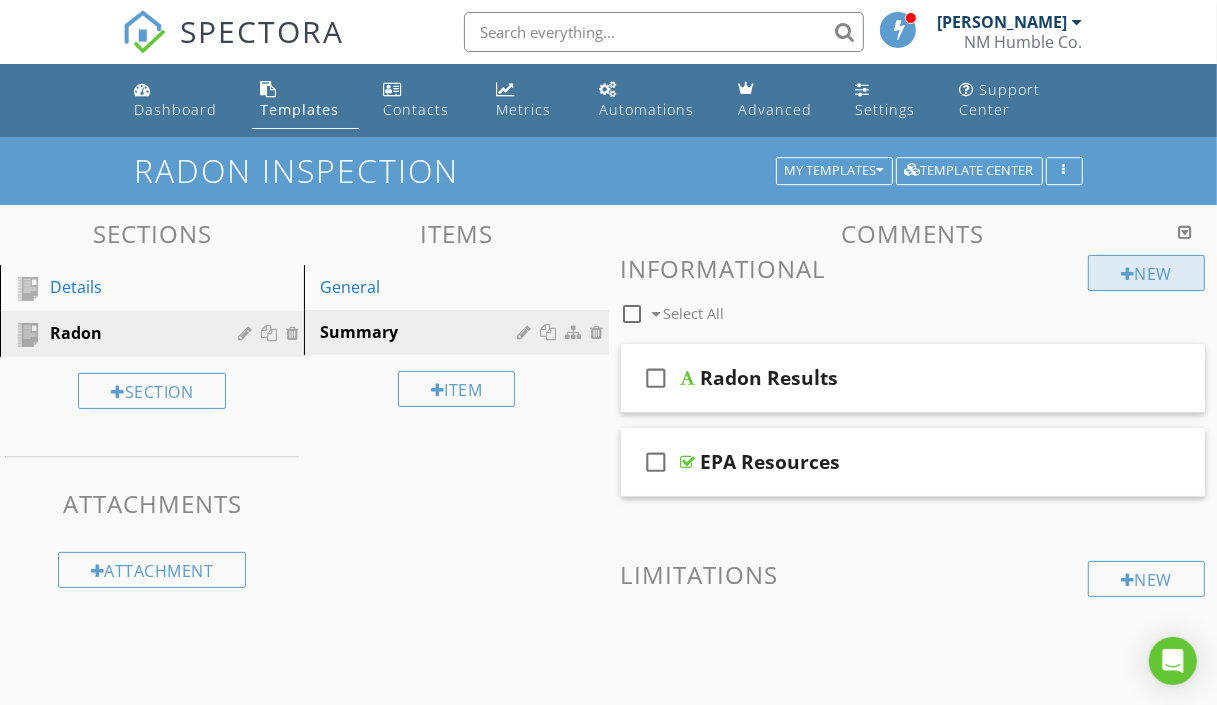click on "New" at bounding box center (1146, 273) 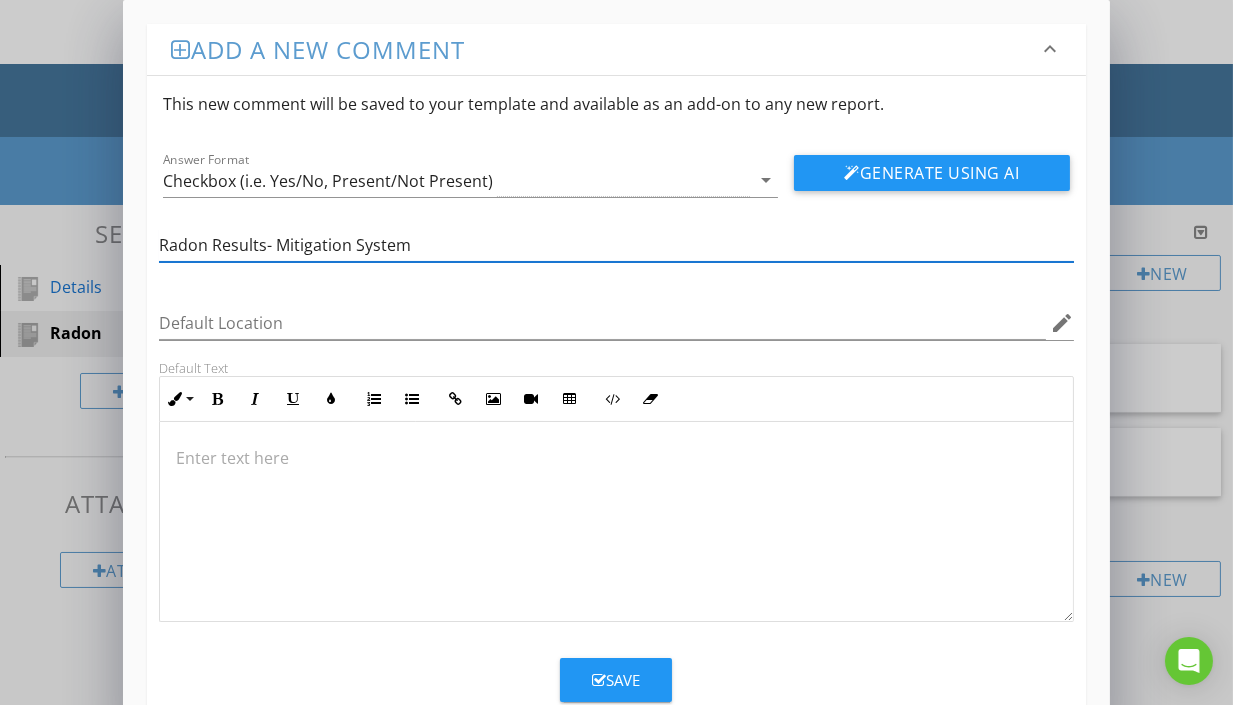 type on "Radon Results- Mitigation System" 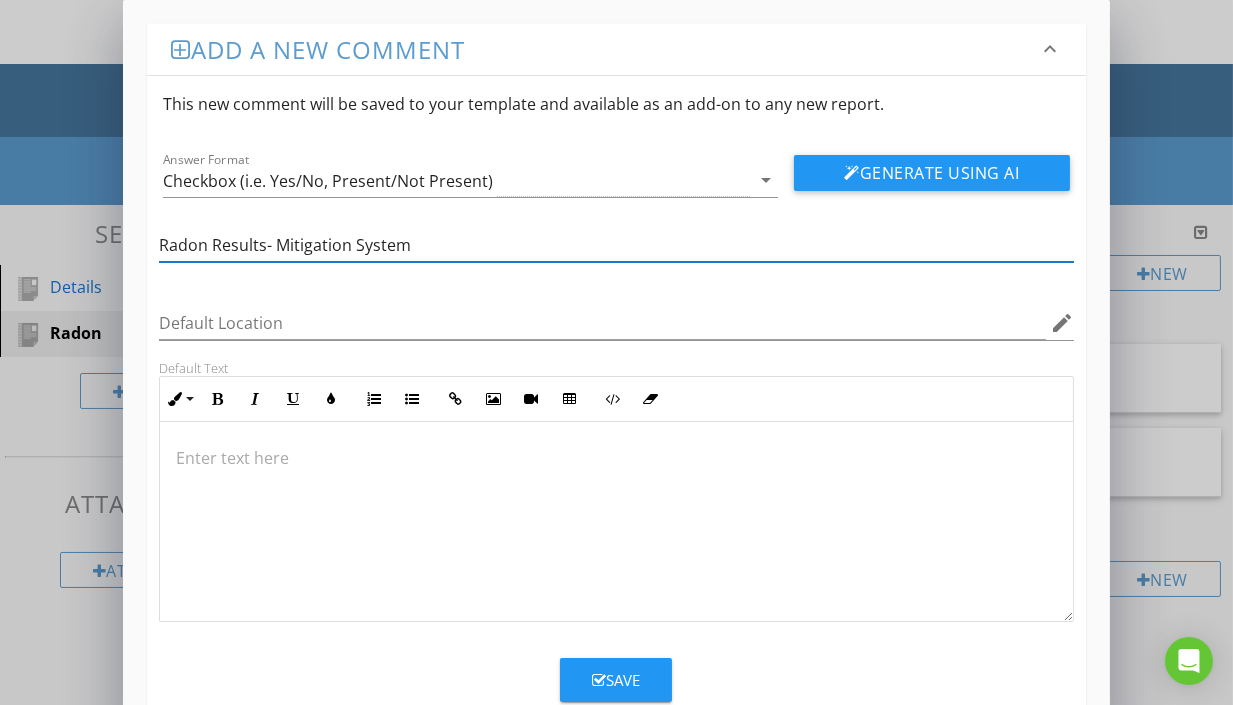 click at bounding box center (616, 522) 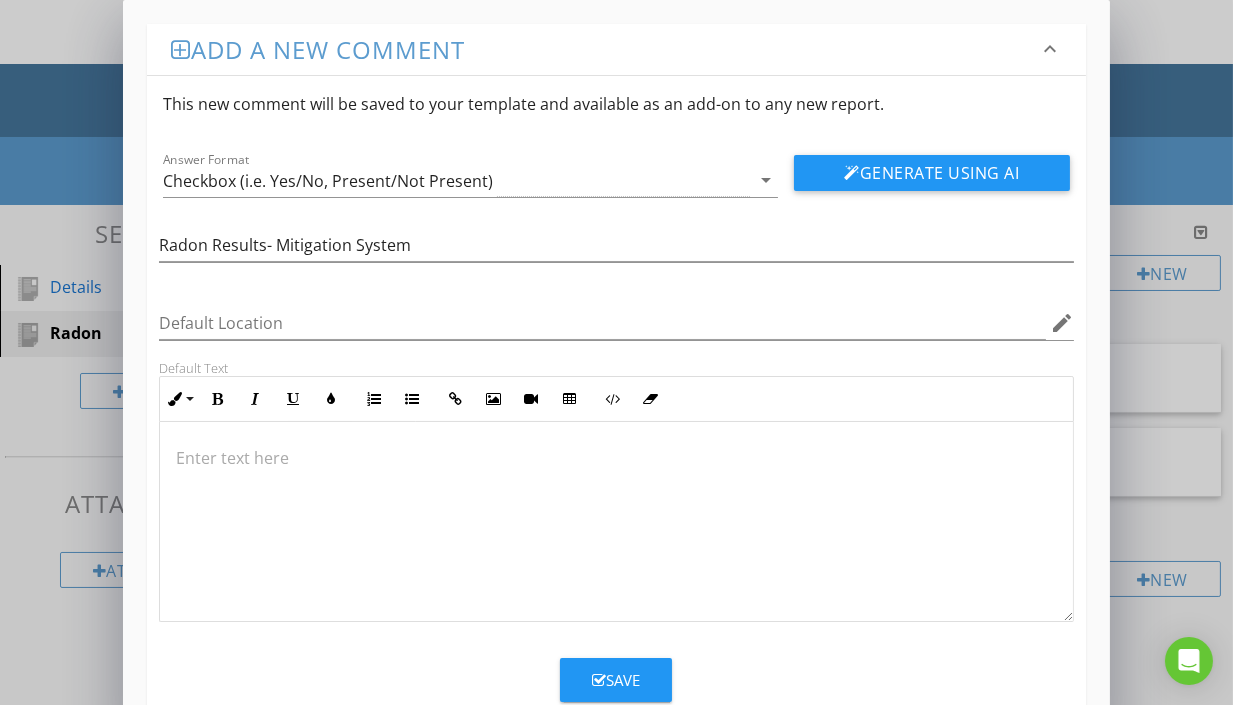 type 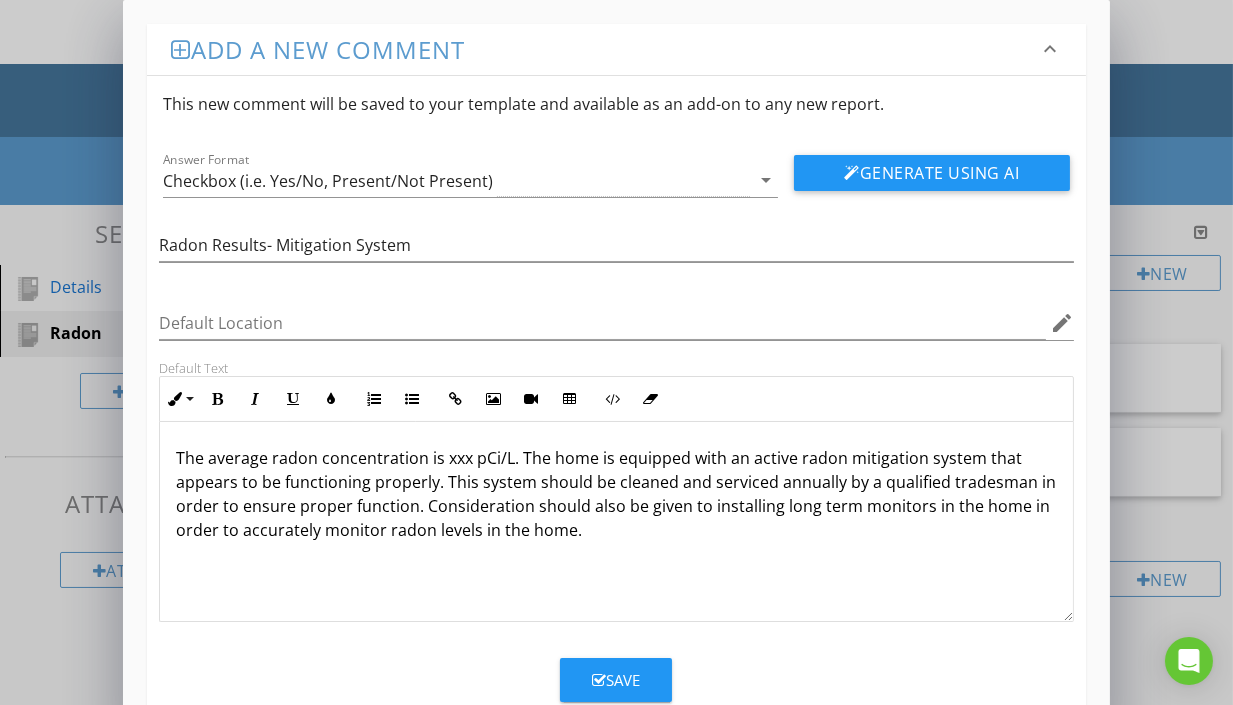 scroll, scrollTop: 0, scrollLeft: 0, axis: both 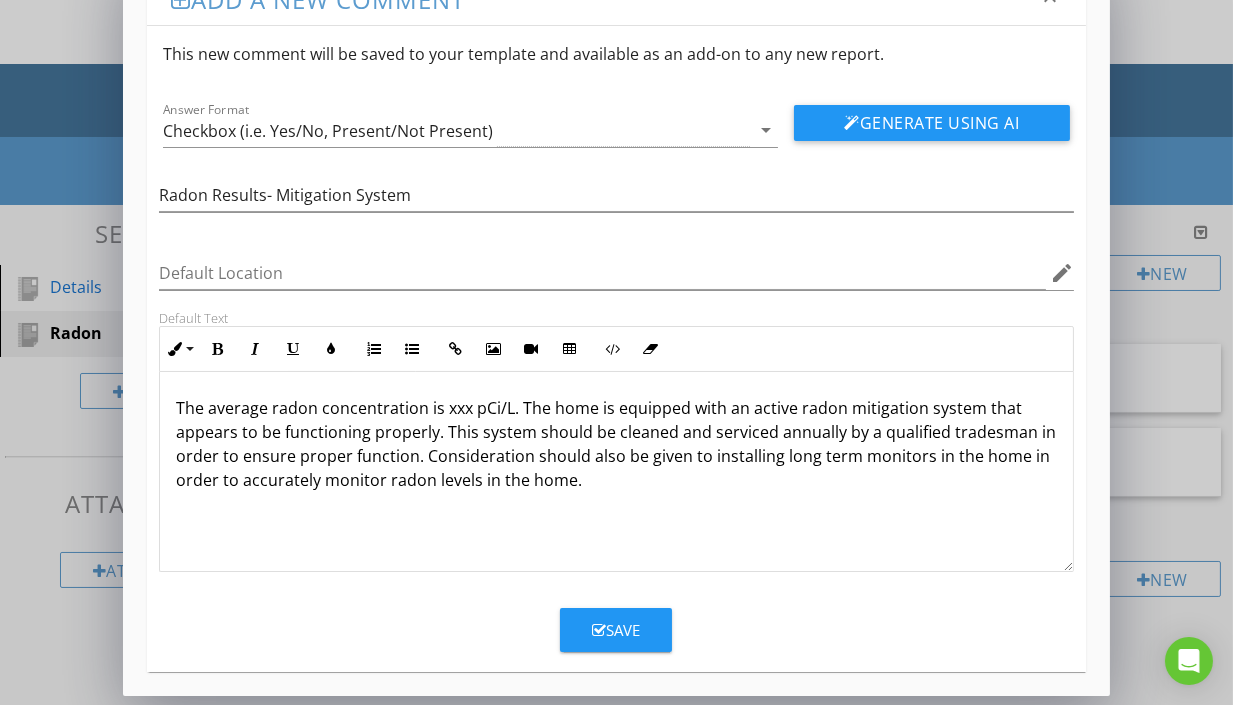 click on "Save" at bounding box center (616, 630) 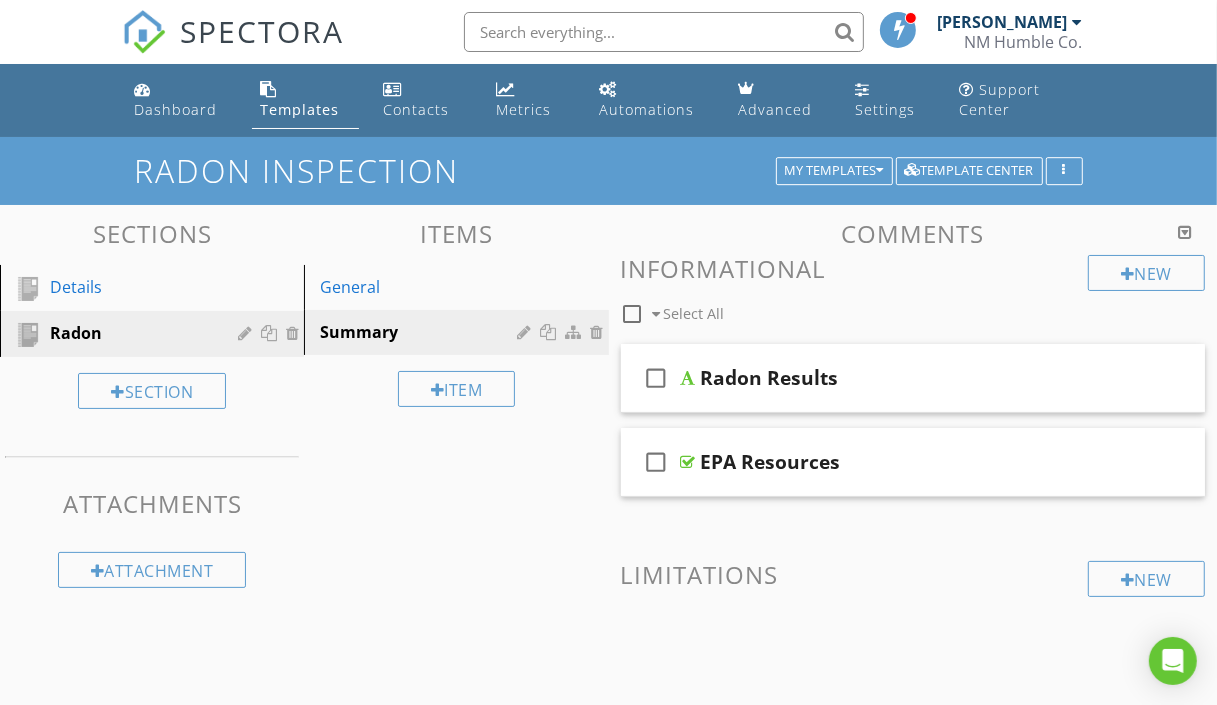 scroll, scrollTop: 0, scrollLeft: 0, axis: both 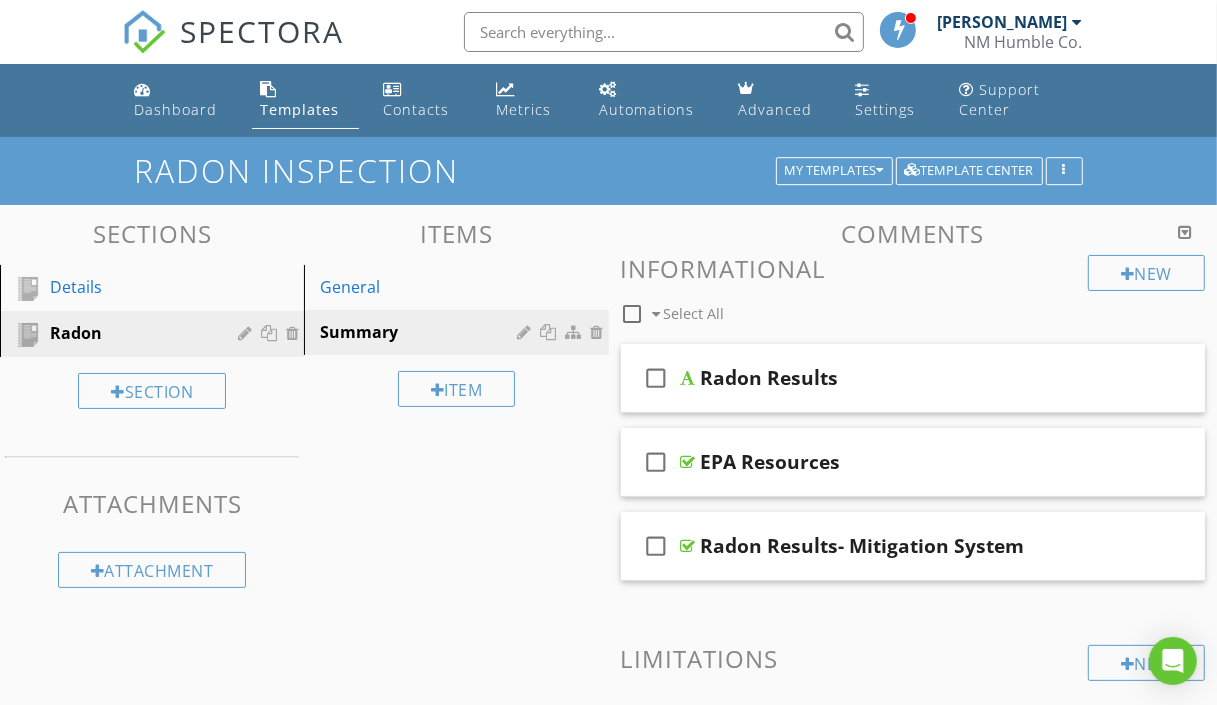 click on "Items" at bounding box center [456, 233] 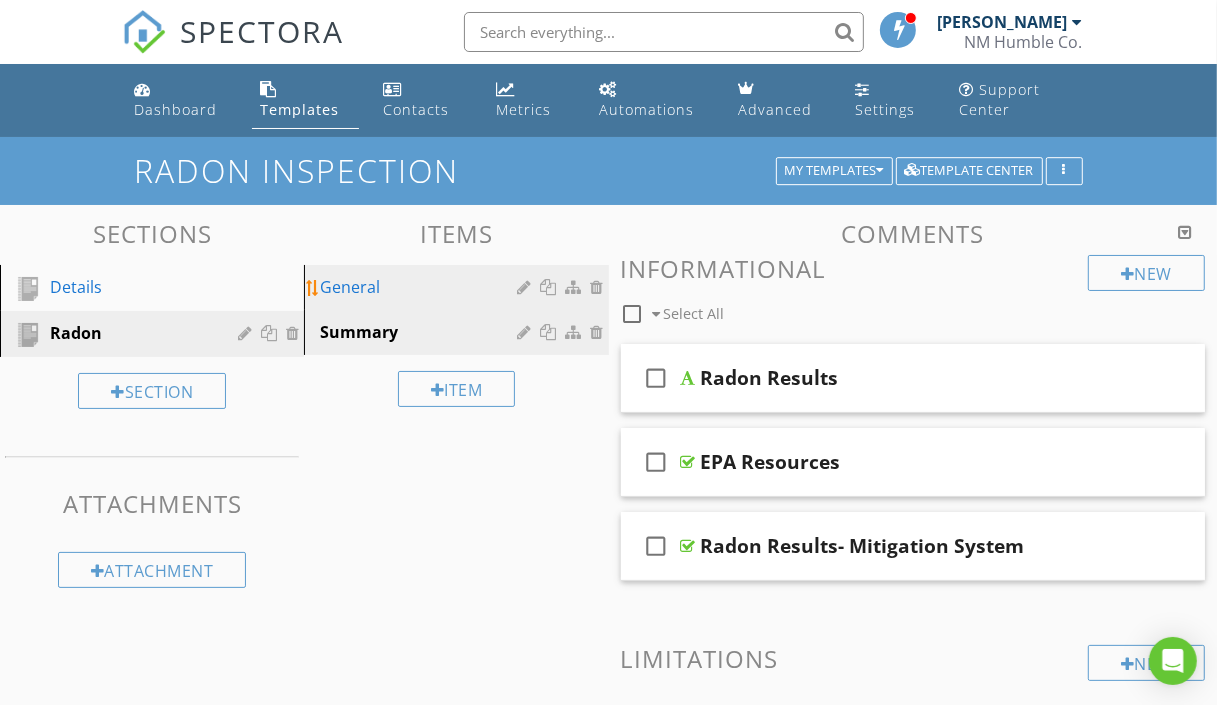 click on "General" at bounding box center [421, 287] 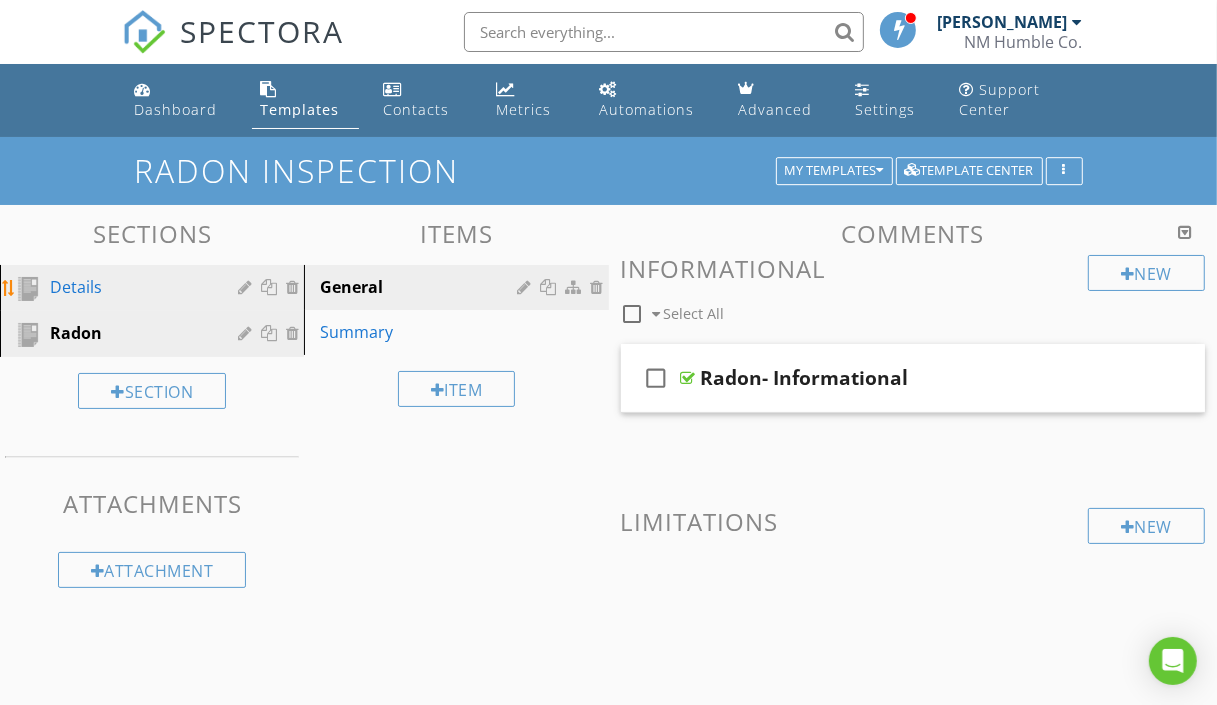 click on "Details" at bounding box center (129, 287) 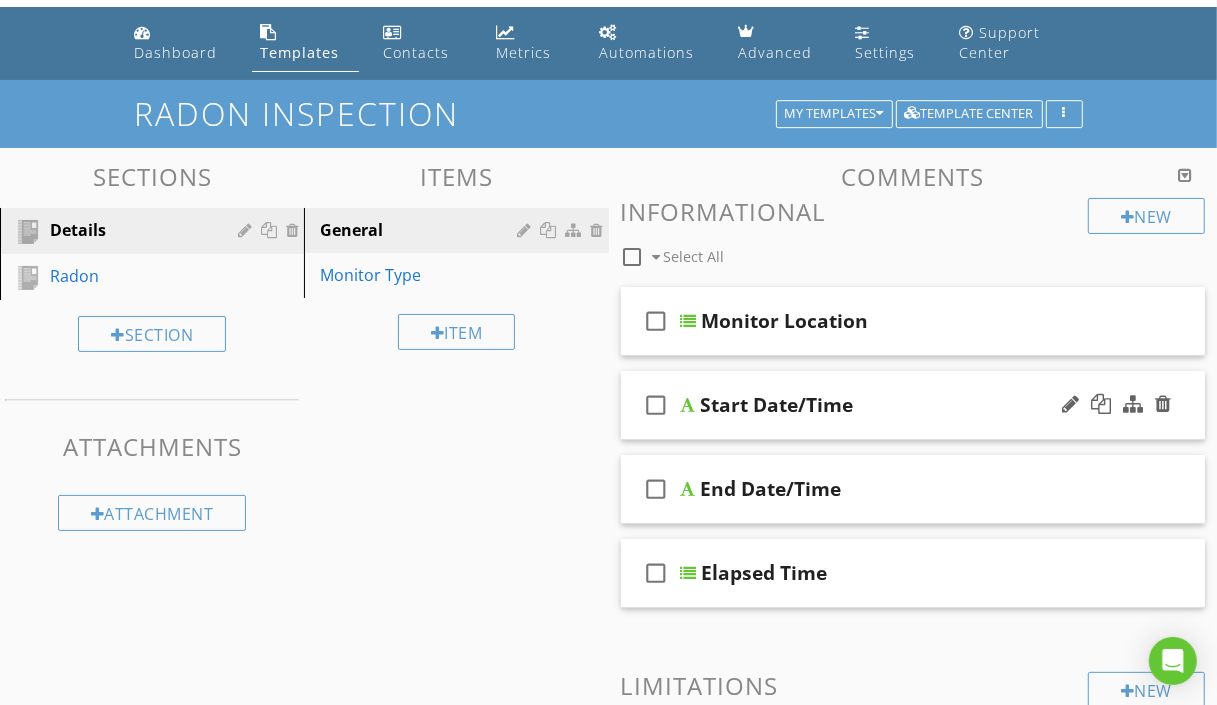 scroll, scrollTop: 103, scrollLeft: 0, axis: vertical 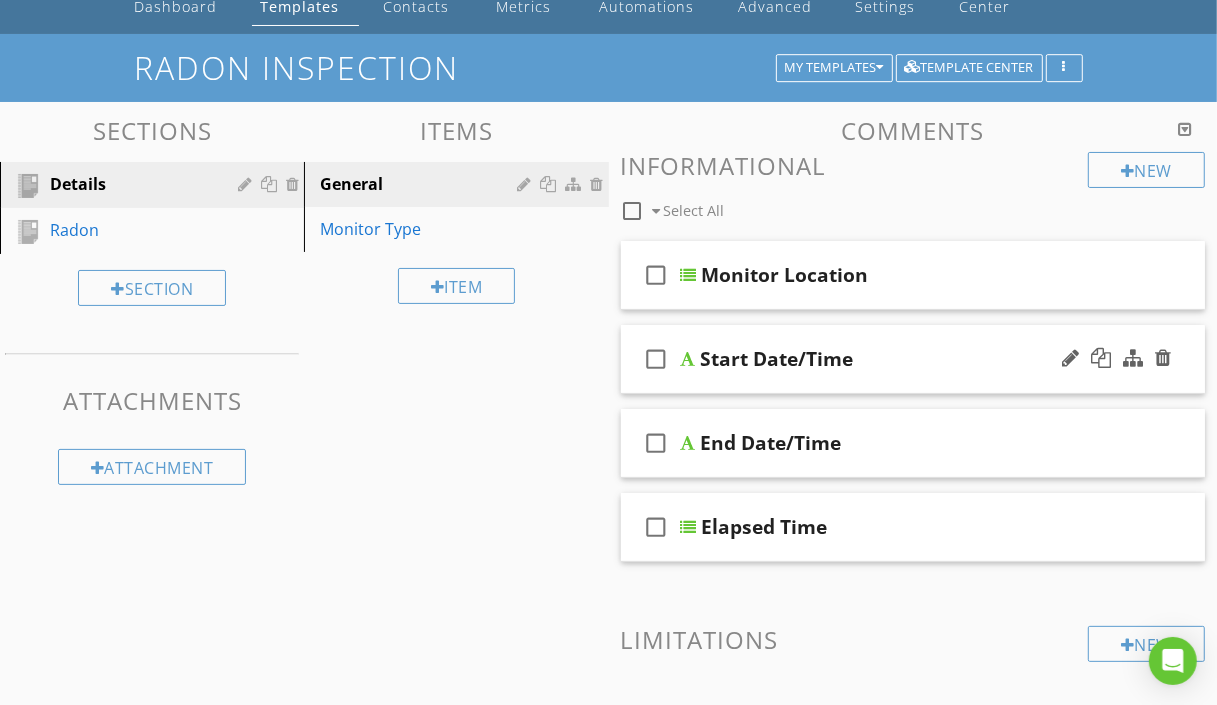 click on "check_box_outline_blank
Start Date/Time" at bounding box center (913, 359) 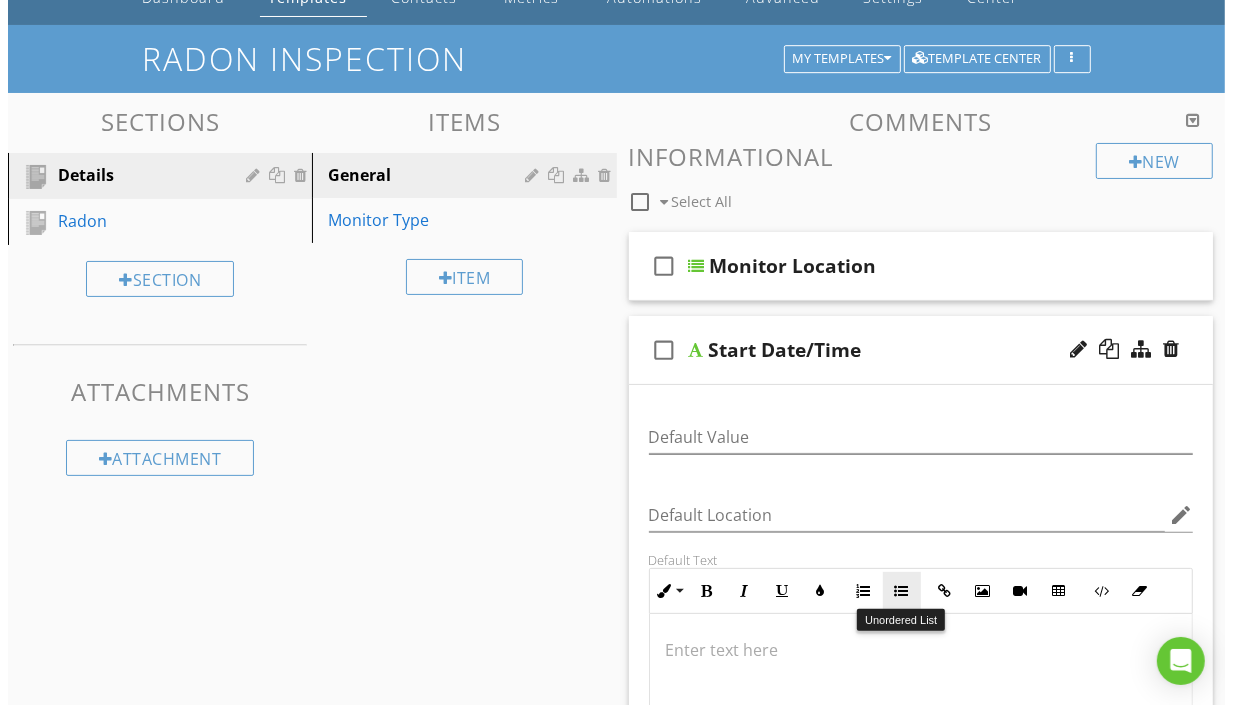 scroll, scrollTop: 103, scrollLeft: 0, axis: vertical 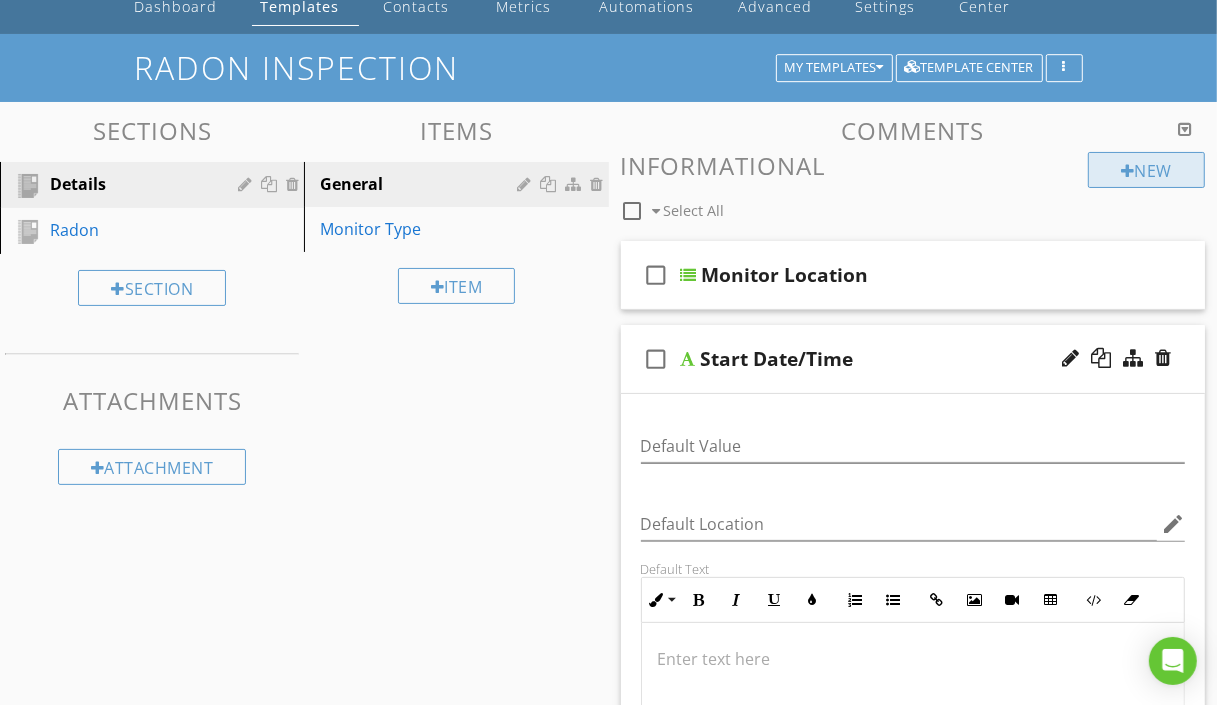 click on "New" at bounding box center (1146, 170) 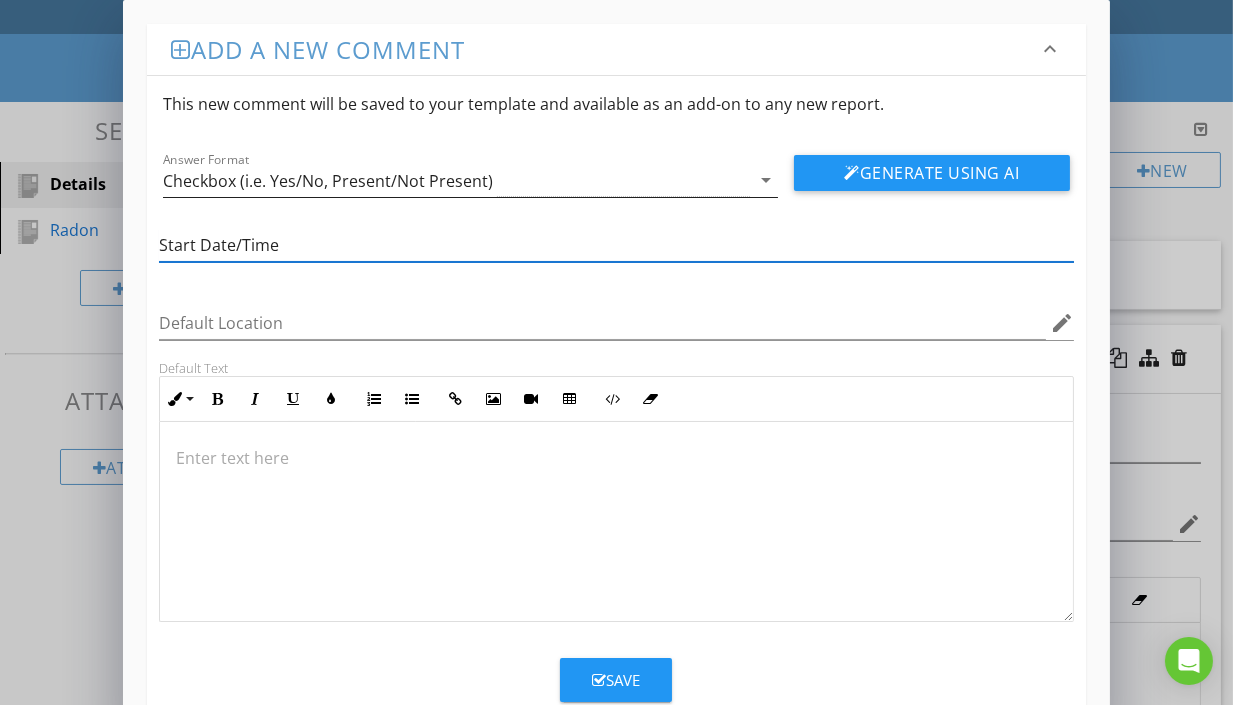 type on "Start Date/Time" 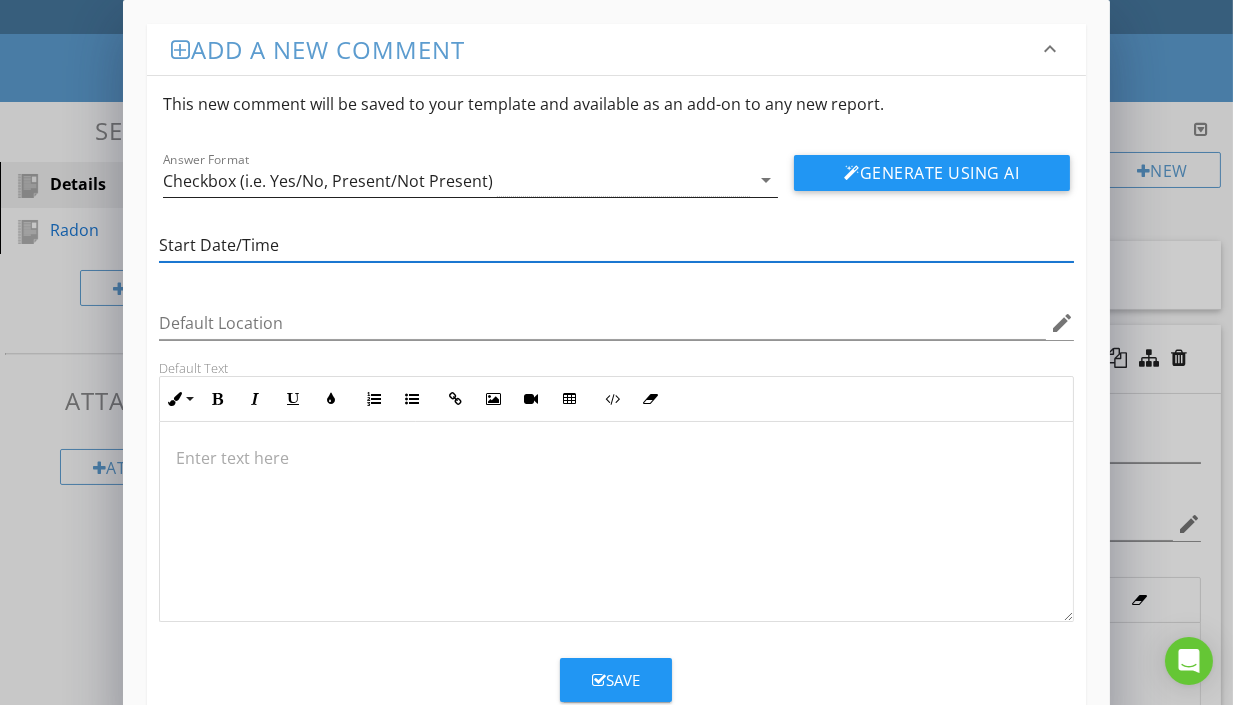 click on "Checkbox (i.e. Yes/No, Present/Not Present)" at bounding box center [456, 180] 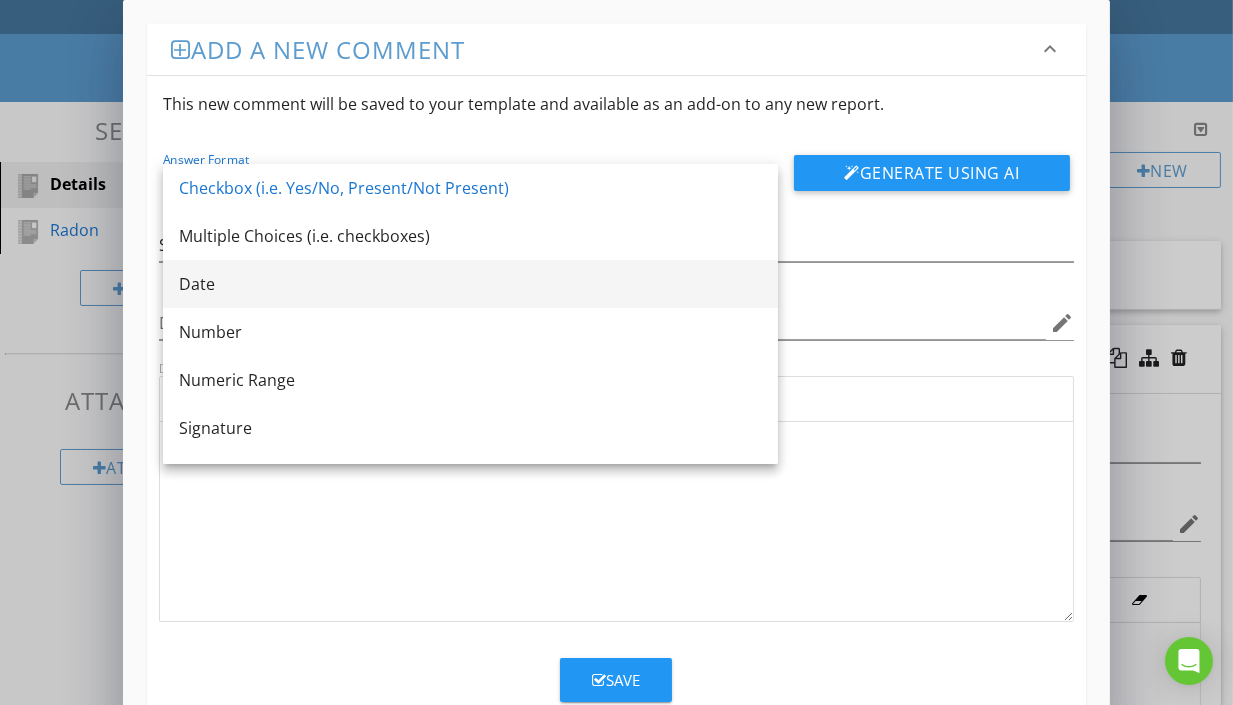 click on "Date" at bounding box center [470, 284] 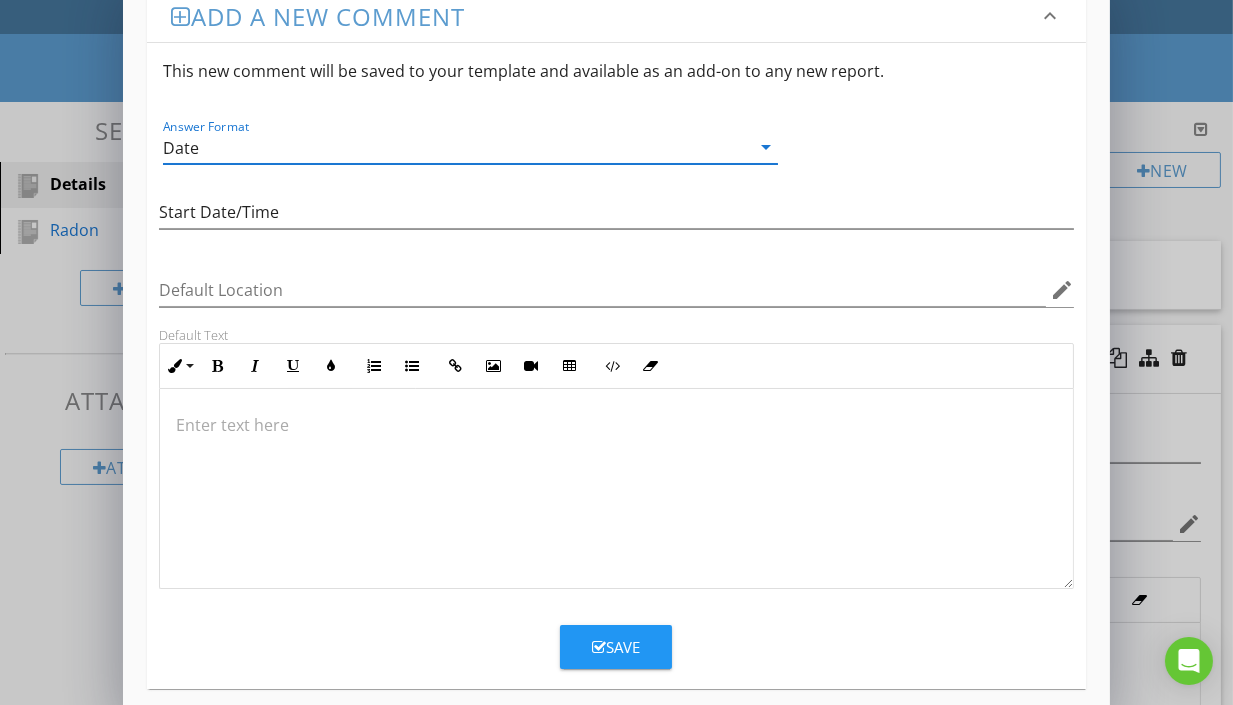 scroll, scrollTop: 50, scrollLeft: 0, axis: vertical 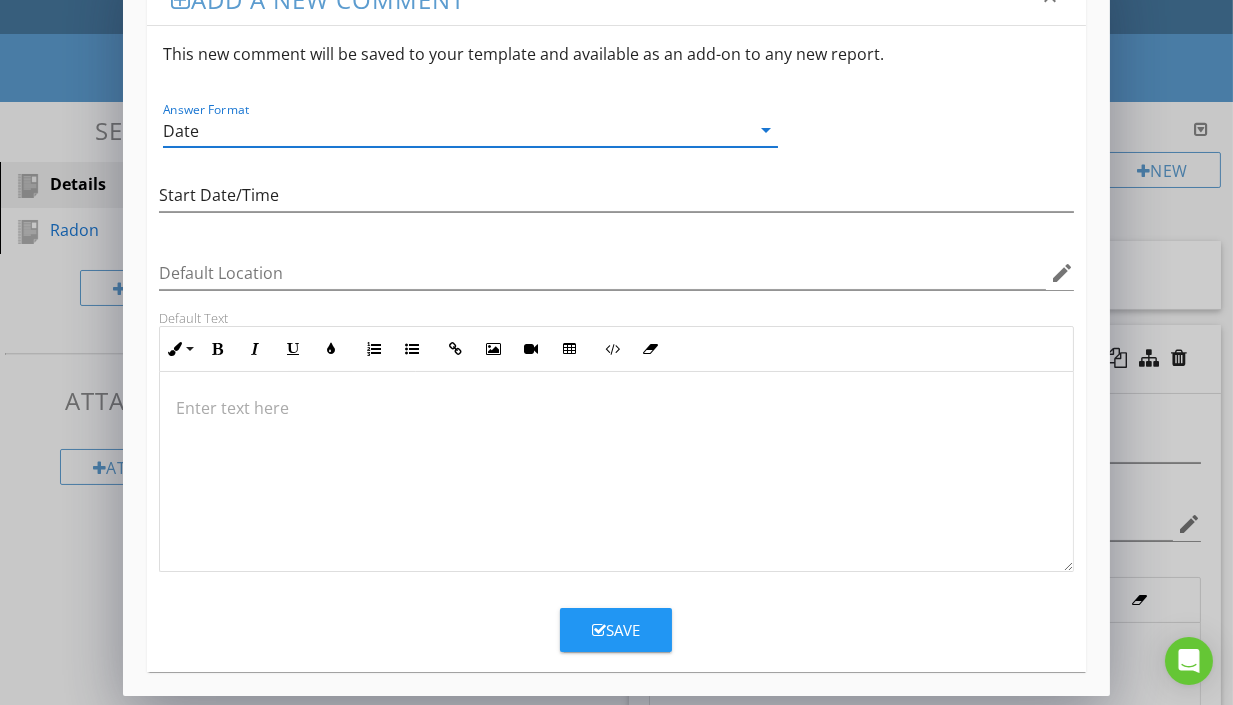 click on "Save" at bounding box center (616, 630) 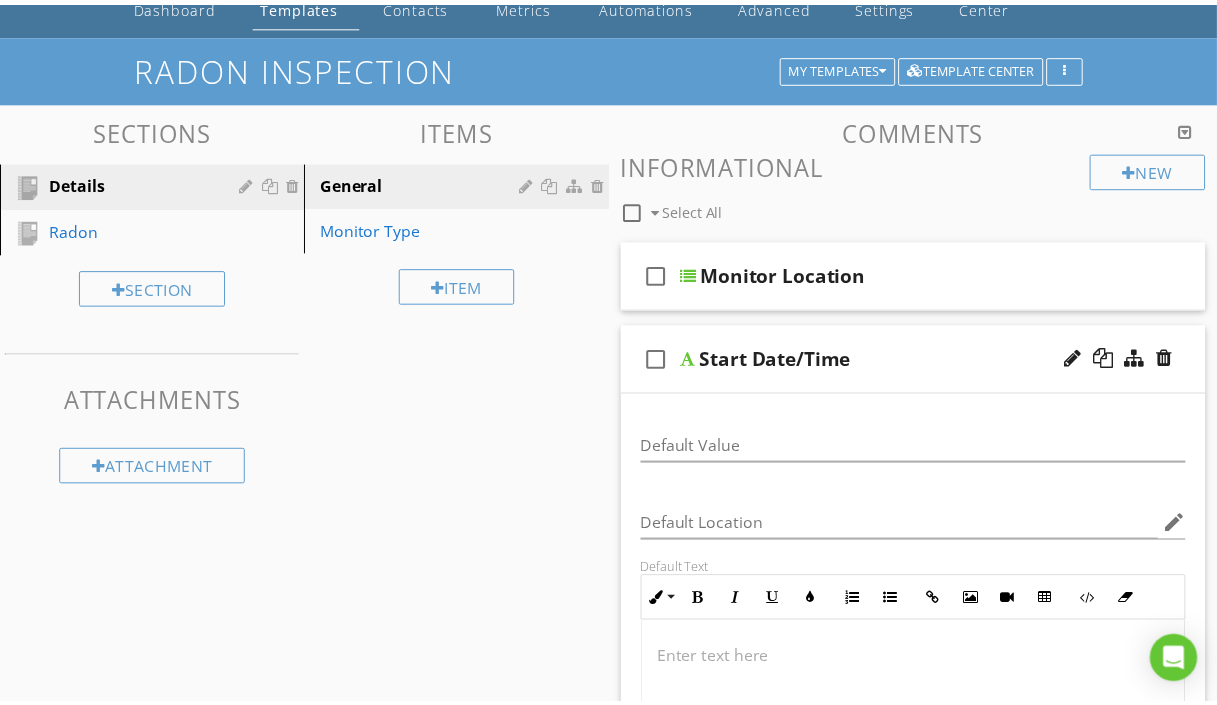 scroll, scrollTop: 0, scrollLeft: 0, axis: both 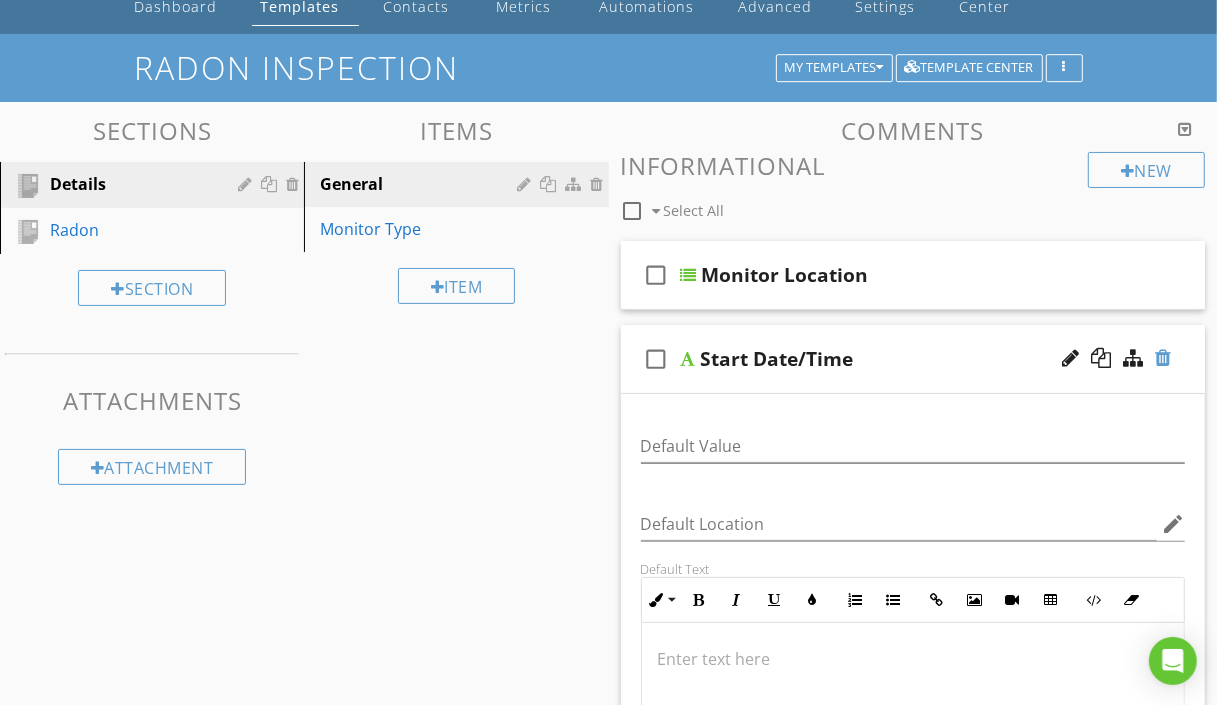 click at bounding box center (1163, 358) 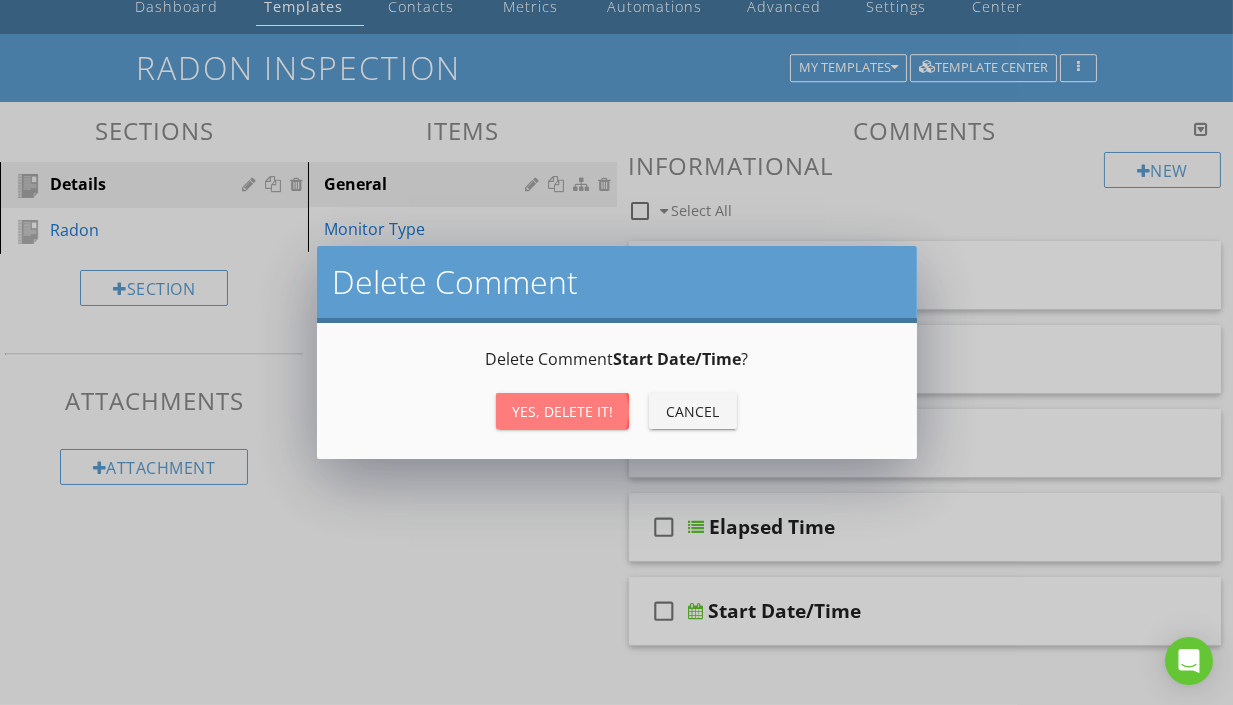 click on "Yes, Delete it!" at bounding box center [562, 411] 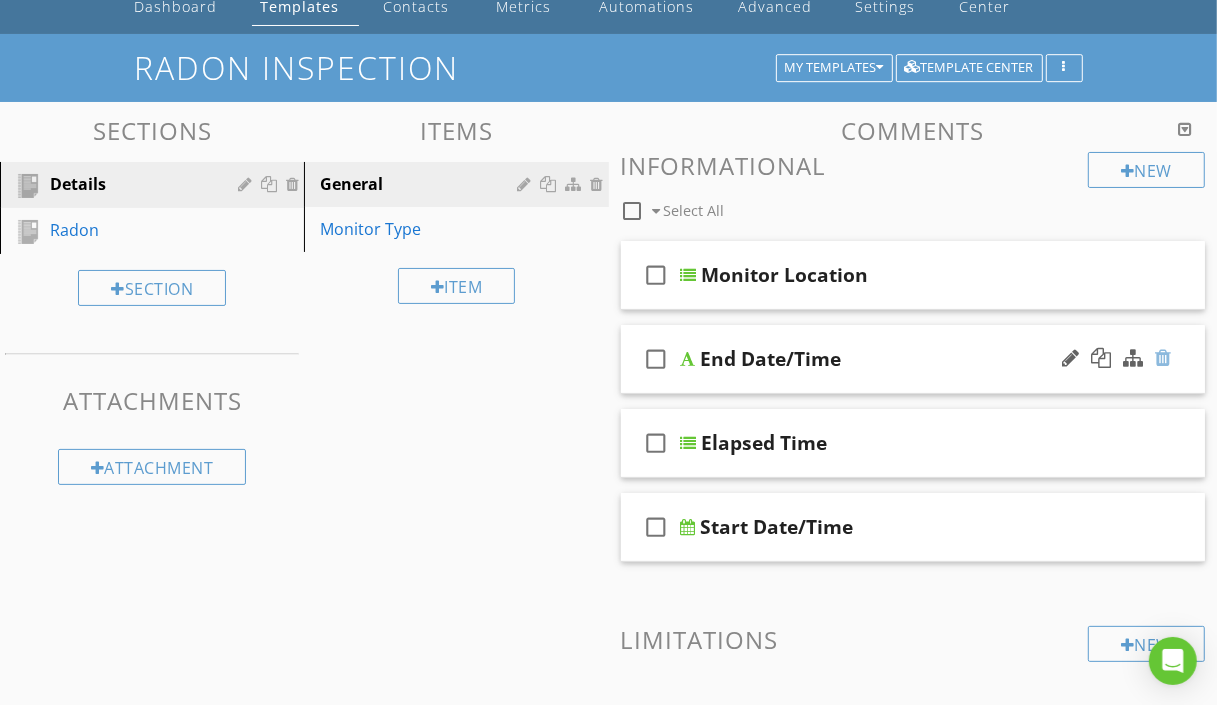 click at bounding box center [1163, 358] 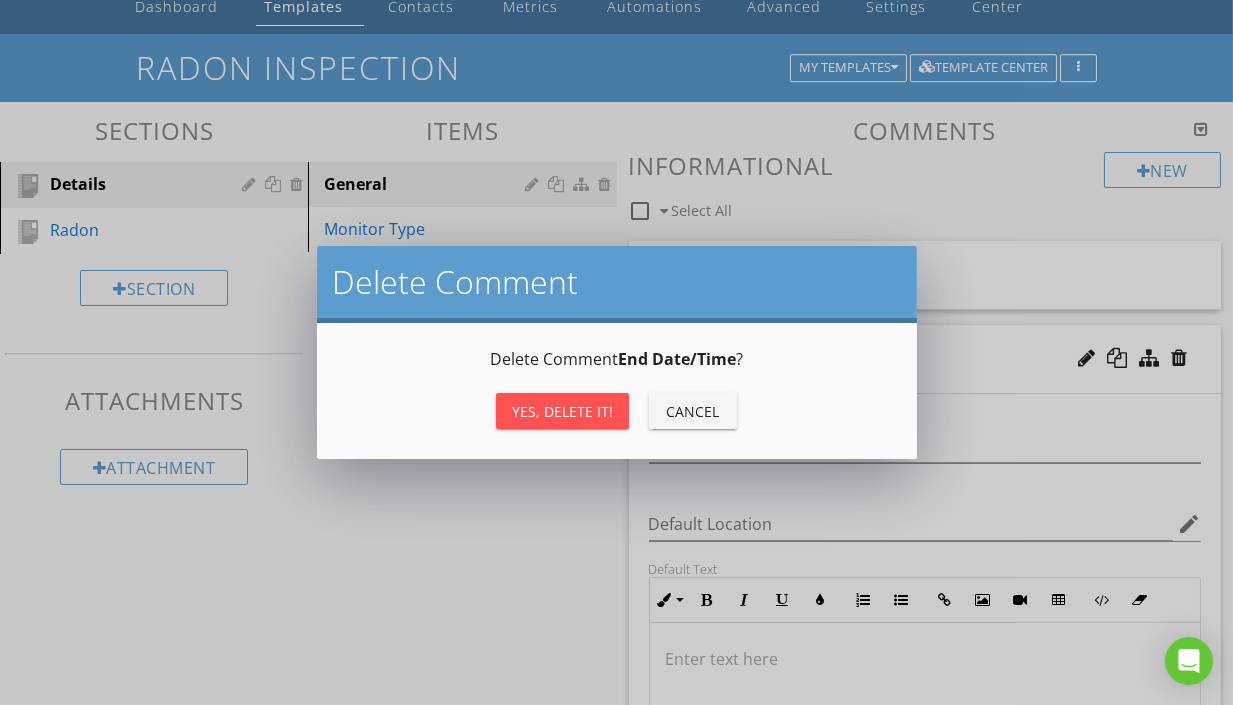 click on "Yes, Delete it!" at bounding box center [562, 411] 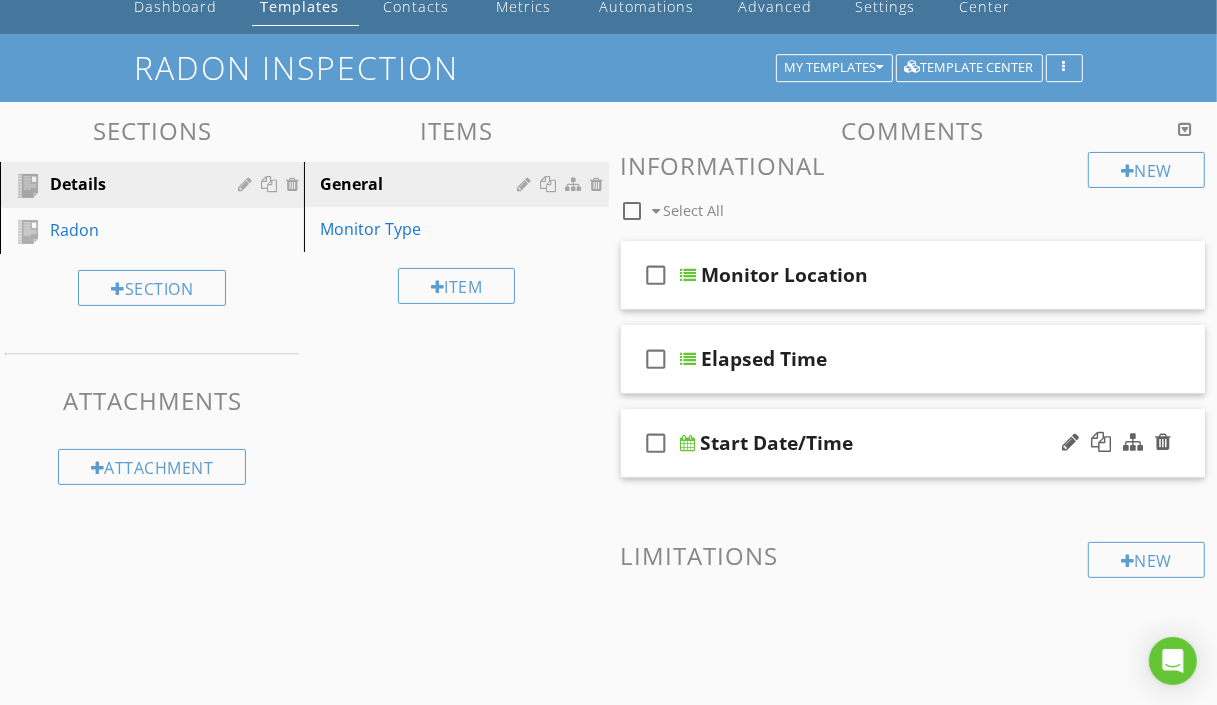 type 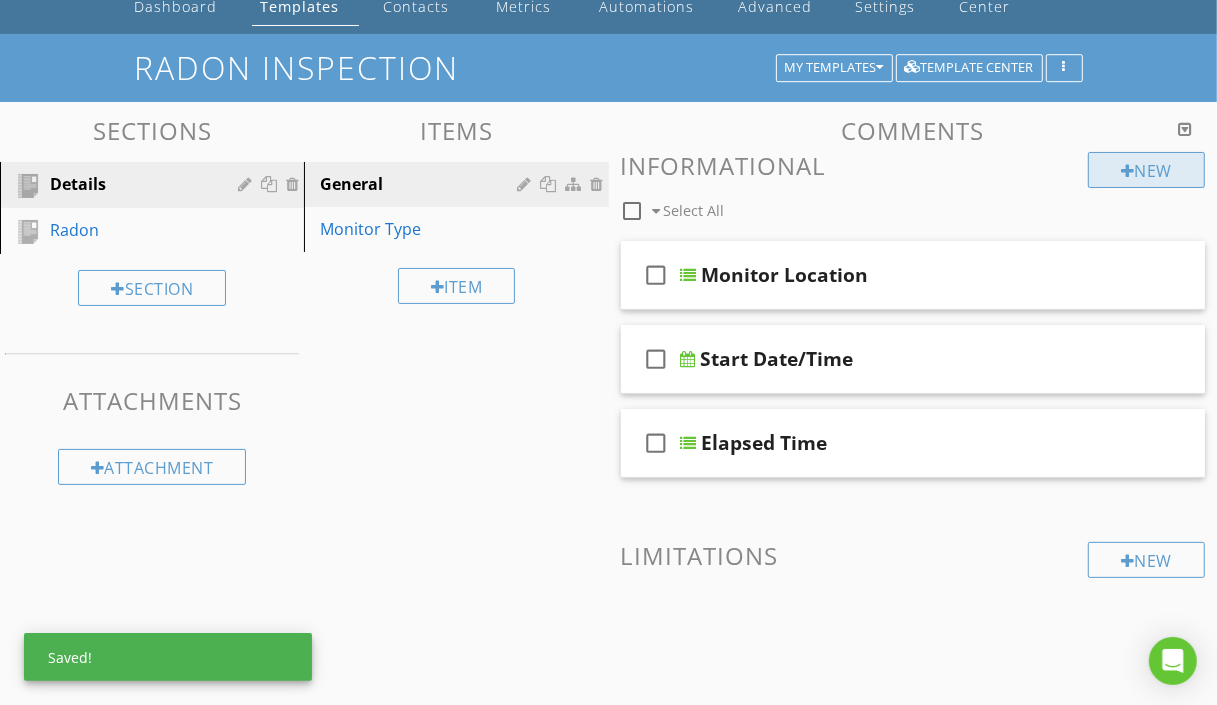 click at bounding box center (1128, 171) 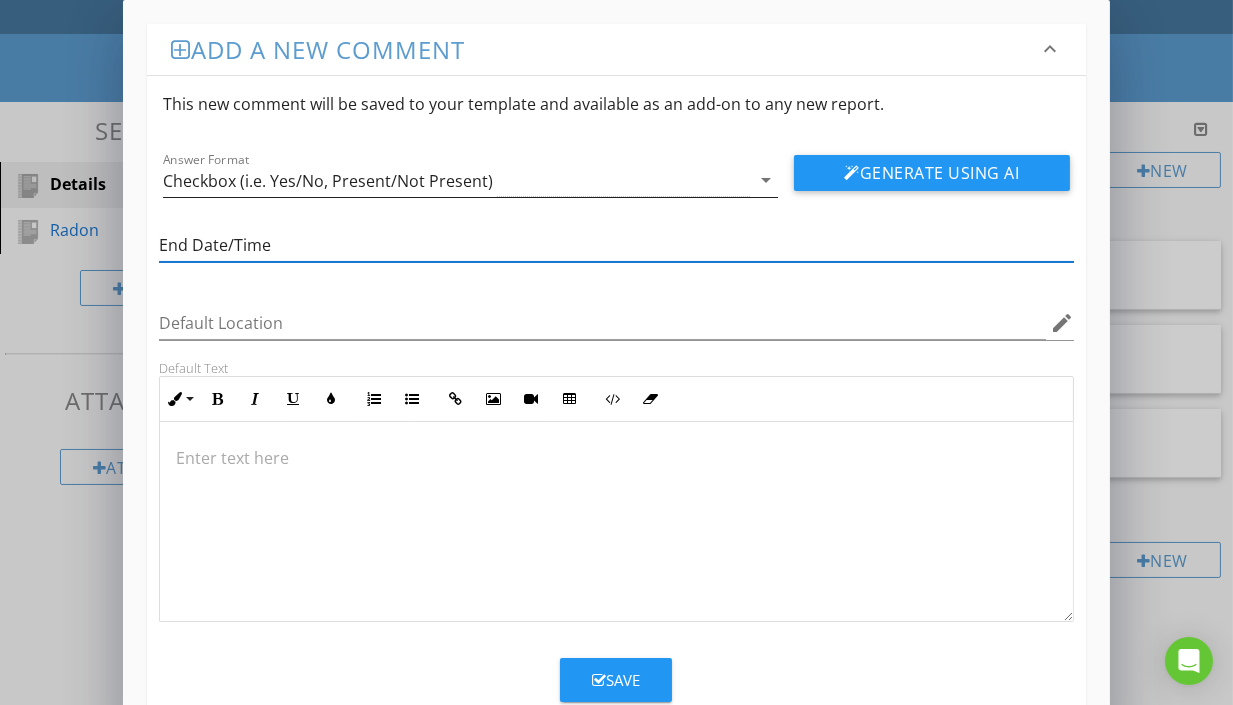 type on "End Date/Time" 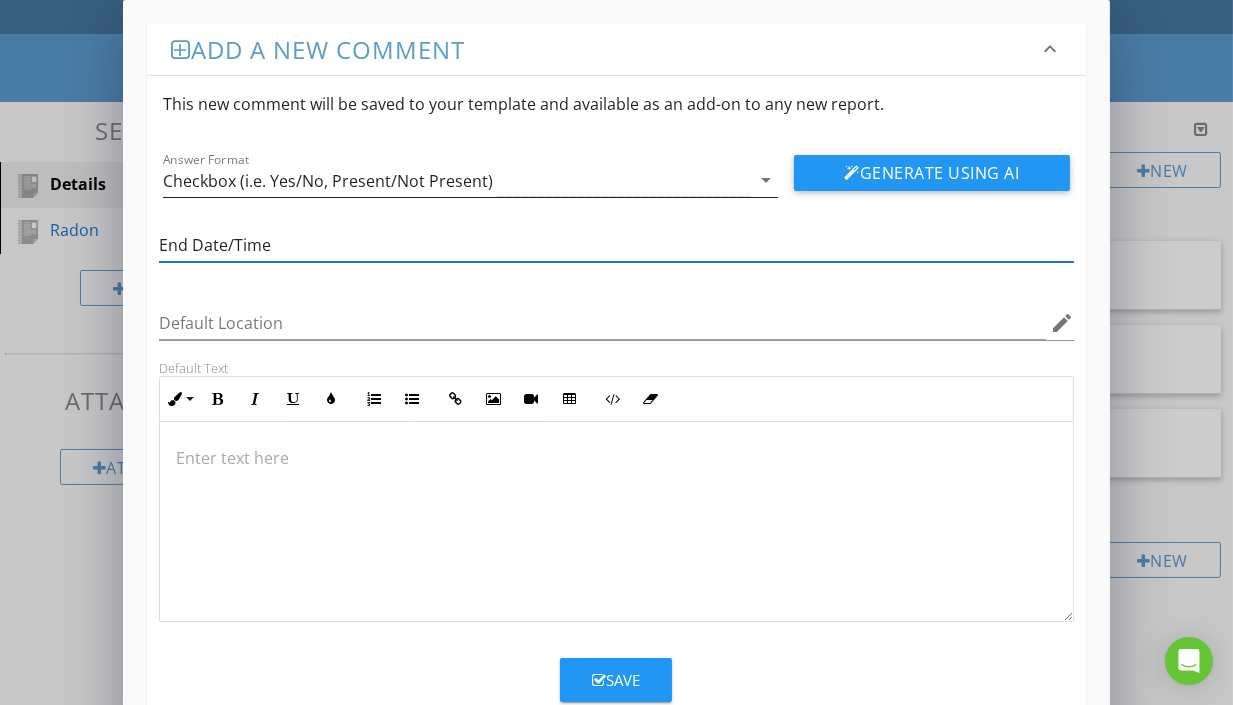 click on "Checkbox (i.e. Yes/No, Present/Not Present)" at bounding box center (456, 180) 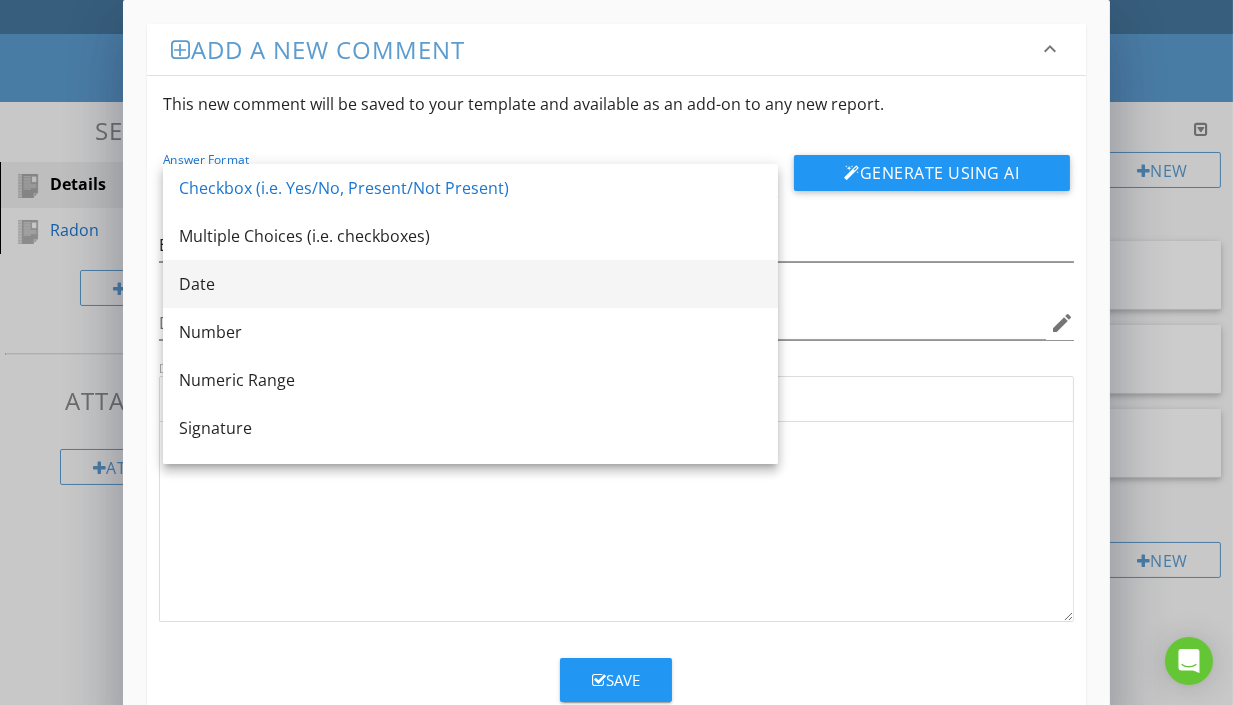 click on "Date" at bounding box center (470, 284) 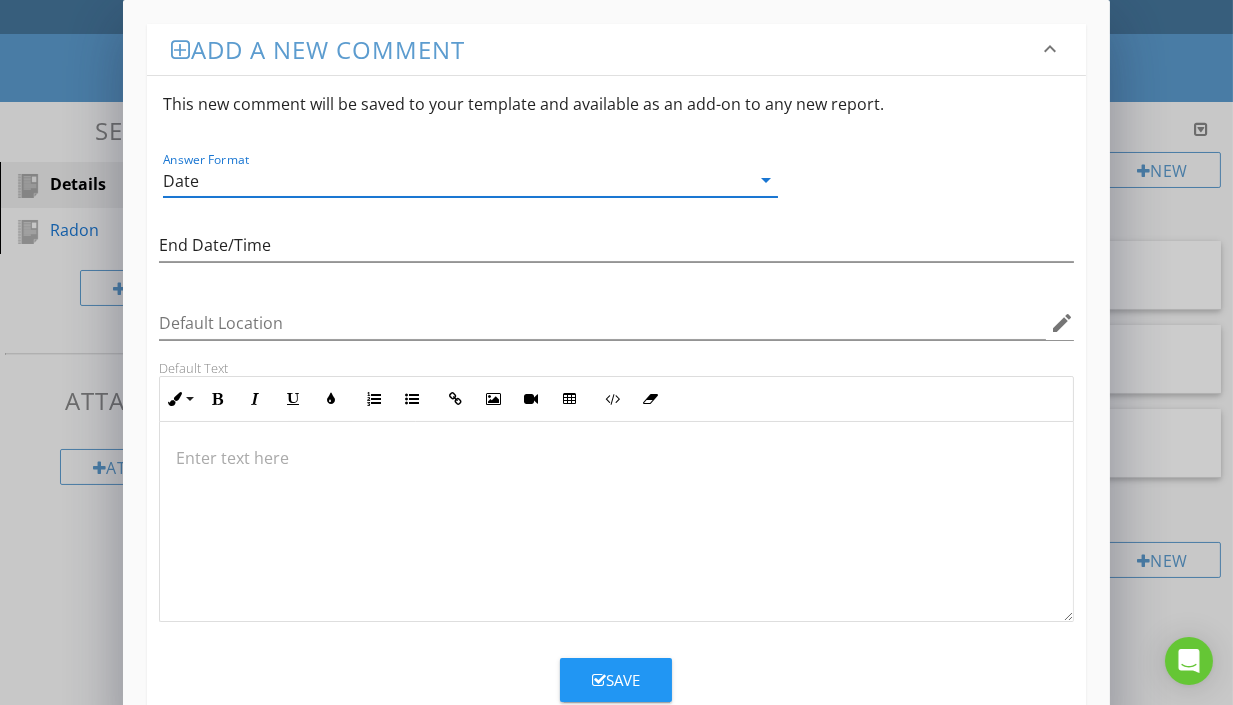 click on "Save" at bounding box center [616, 680] 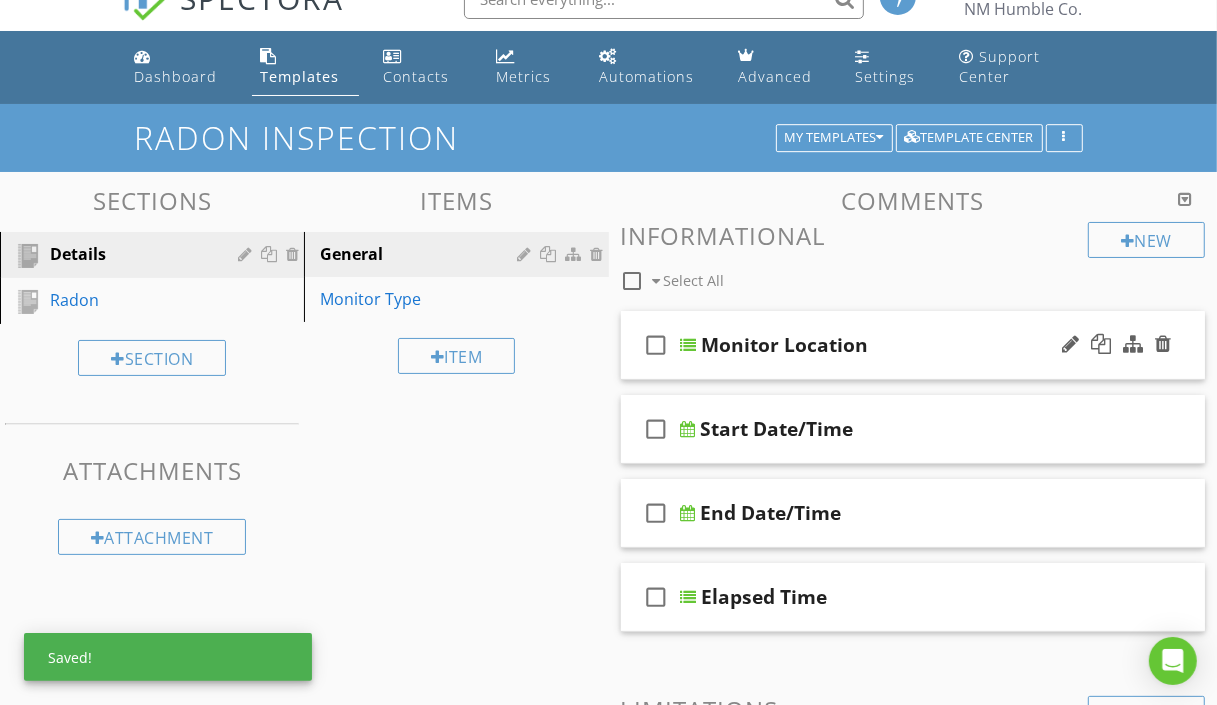 scroll, scrollTop: 0, scrollLeft: 0, axis: both 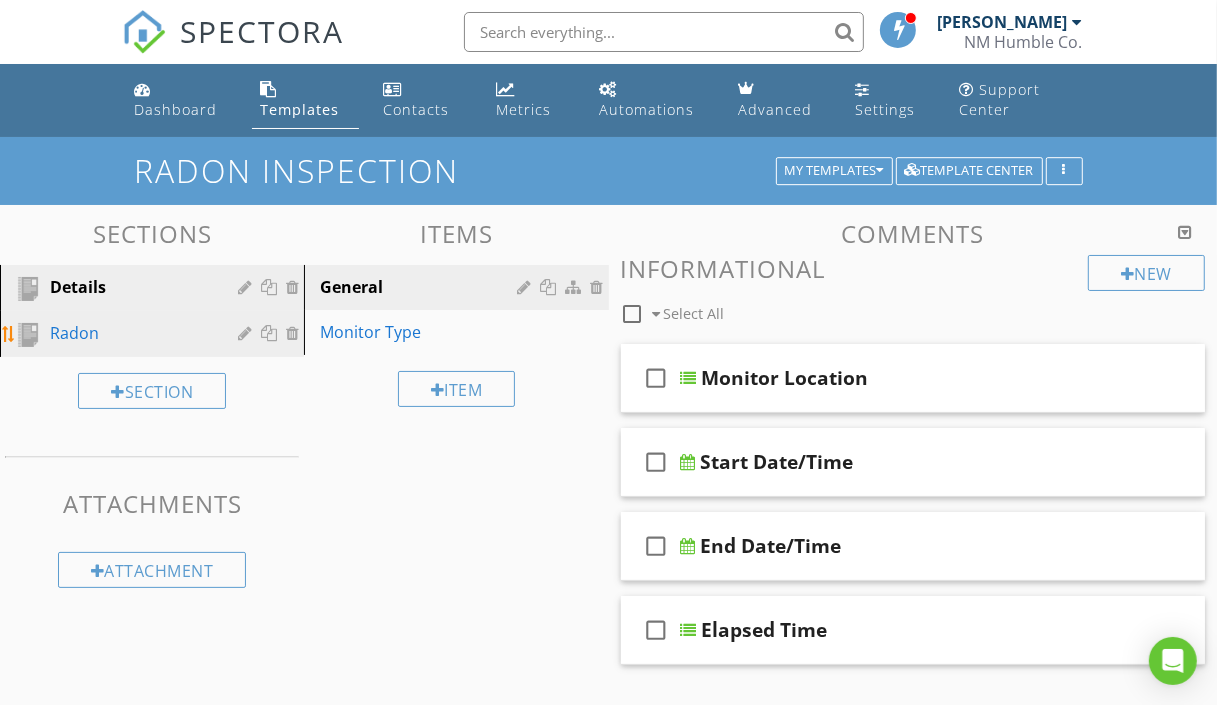 click on "Radon" at bounding box center [129, 333] 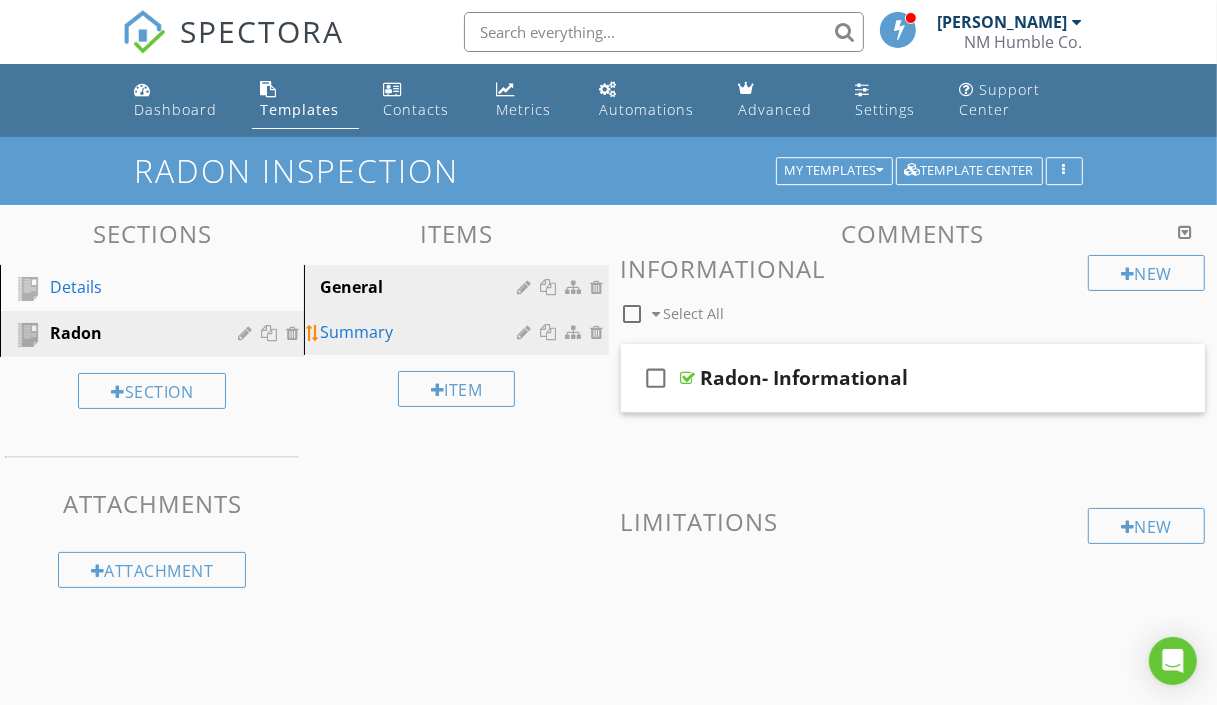 click on "Summary" at bounding box center (421, 332) 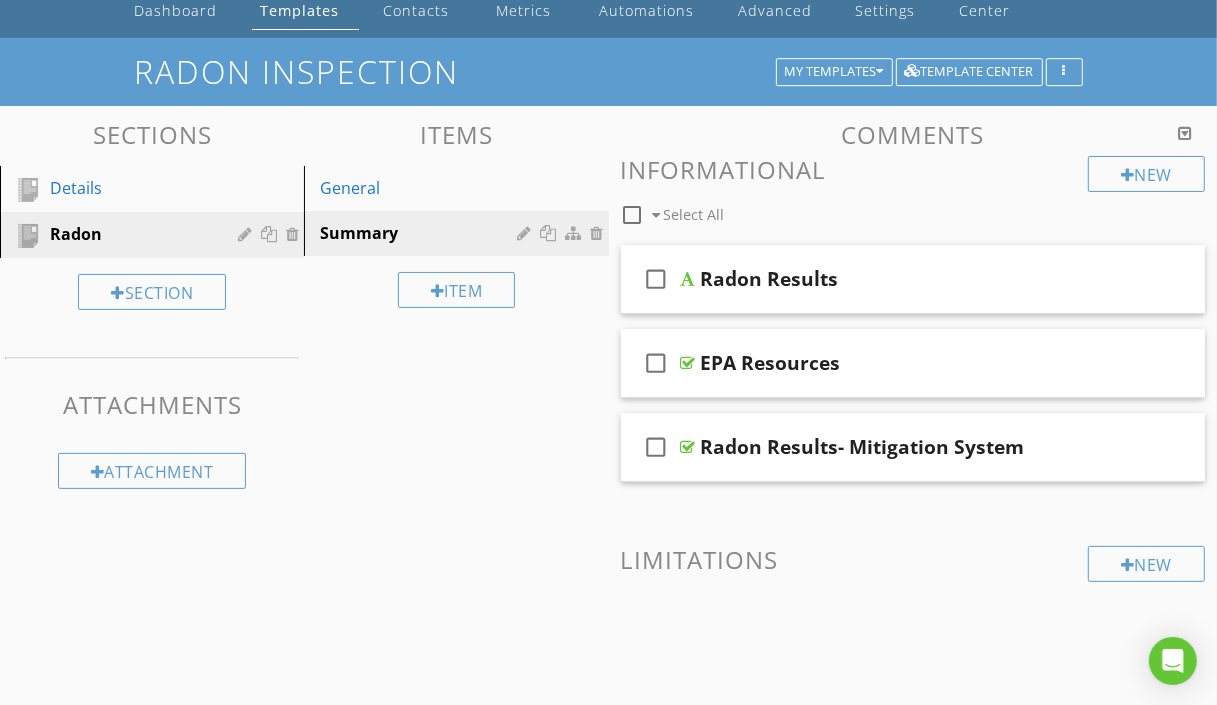 scroll, scrollTop: 0, scrollLeft: 0, axis: both 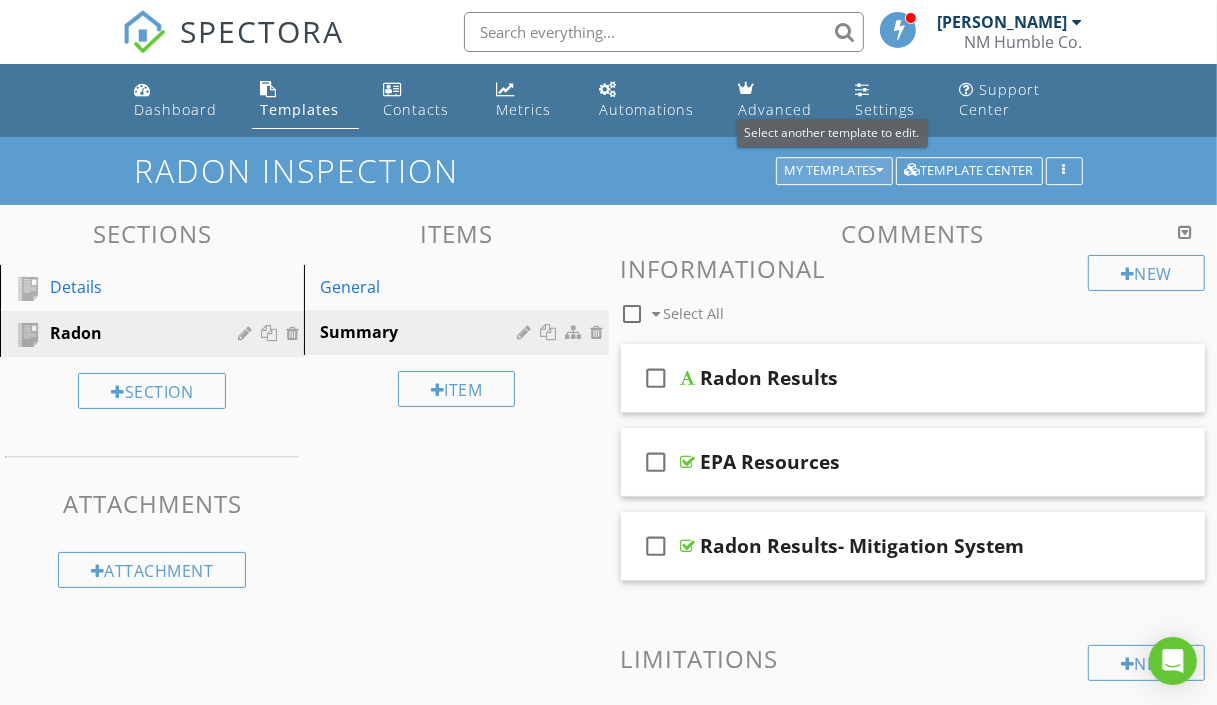 click on "My Templates" at bounding box center [834, 171] 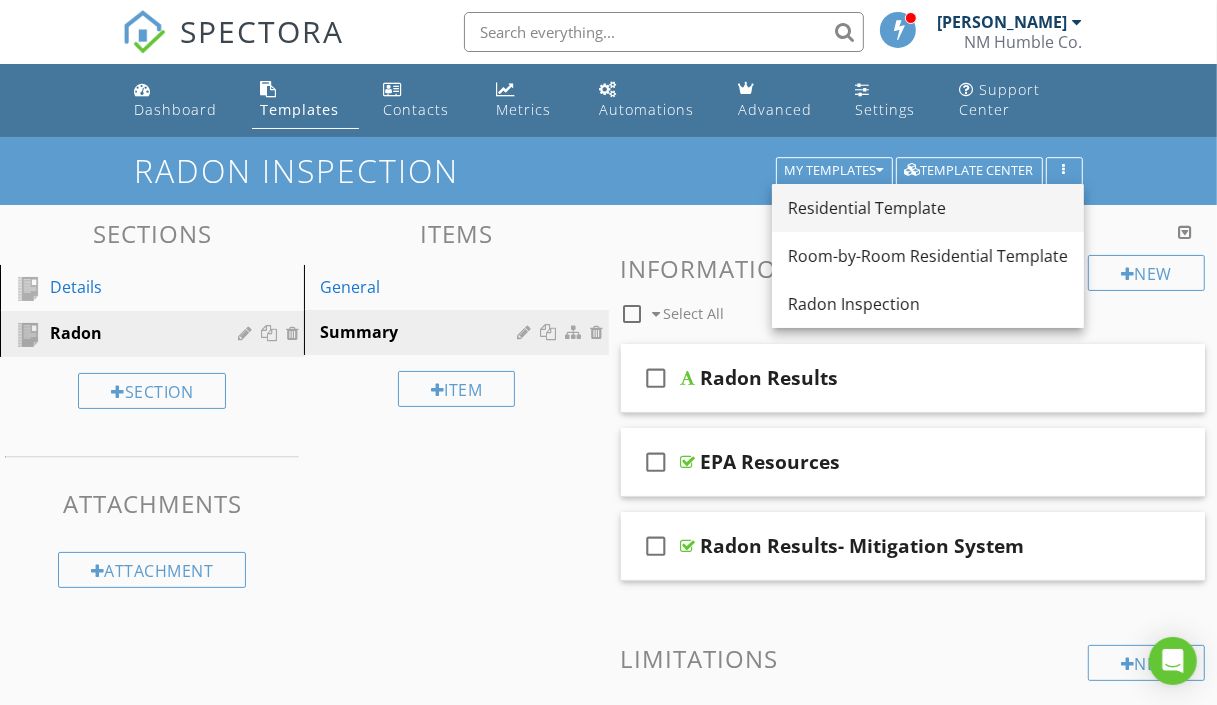 click on "Residential Template" at bounding box center (928, 208) 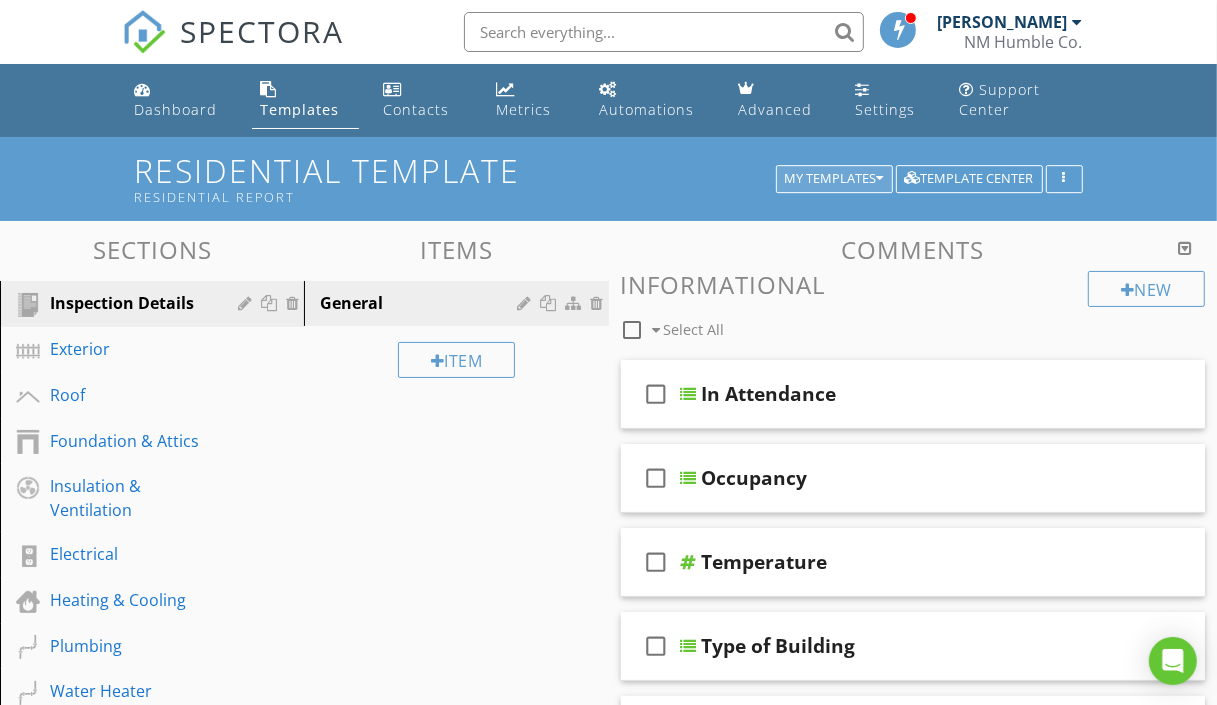click on "My Templates" at bounding box center (834, 179) 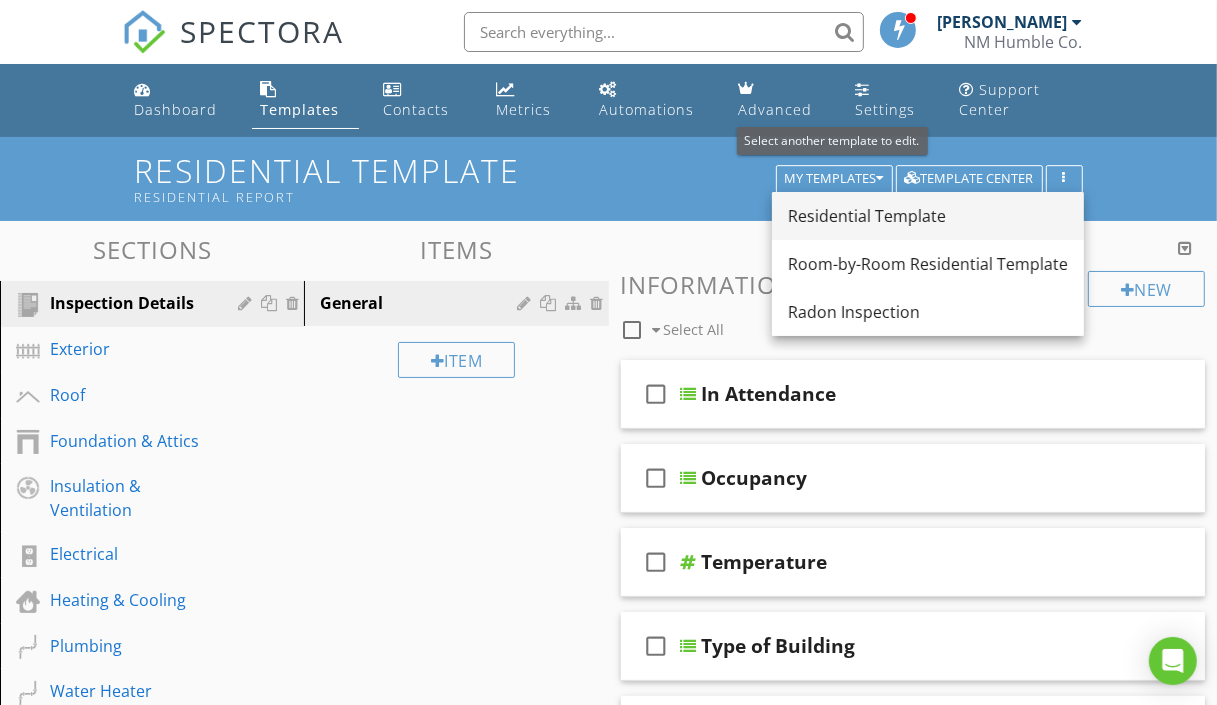 click on "Residential Template" at bounding box center [928, 216] 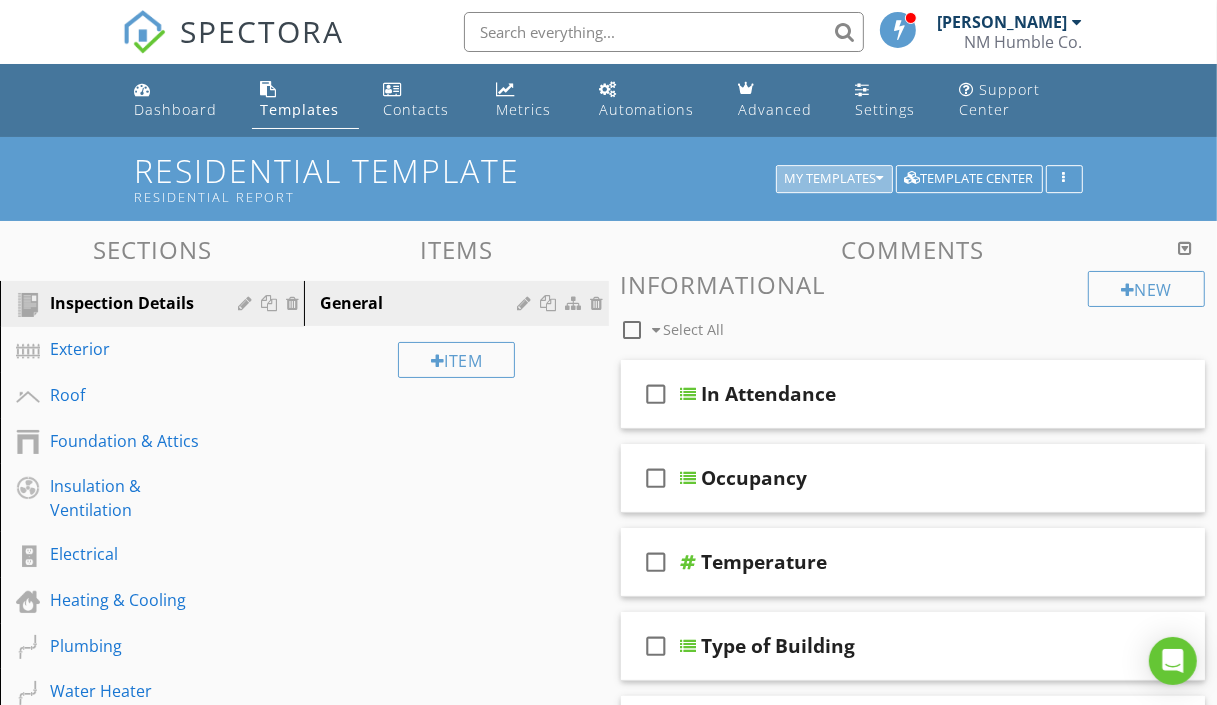click on "My Templates" at bounding box center [834, 179] 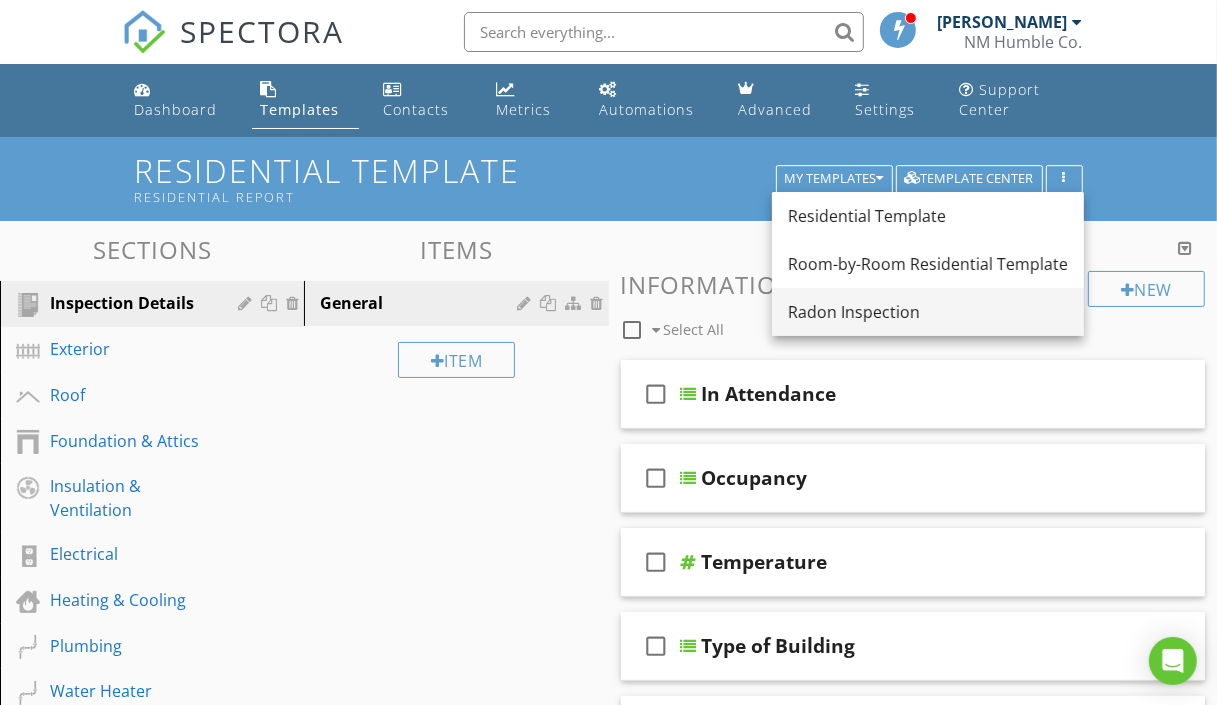 click on "Radon Inspection" at bounding box center (928, 312) 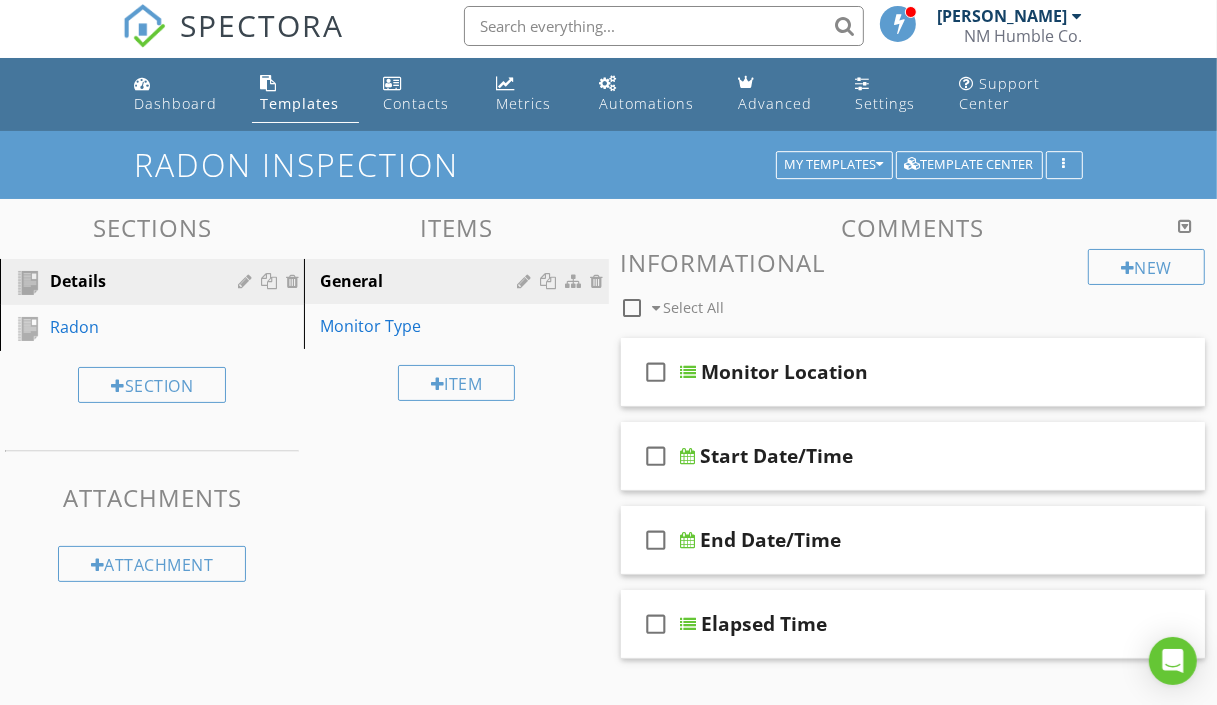 scroll, scrollTop: 0, scrollLeft: 0, axis: both 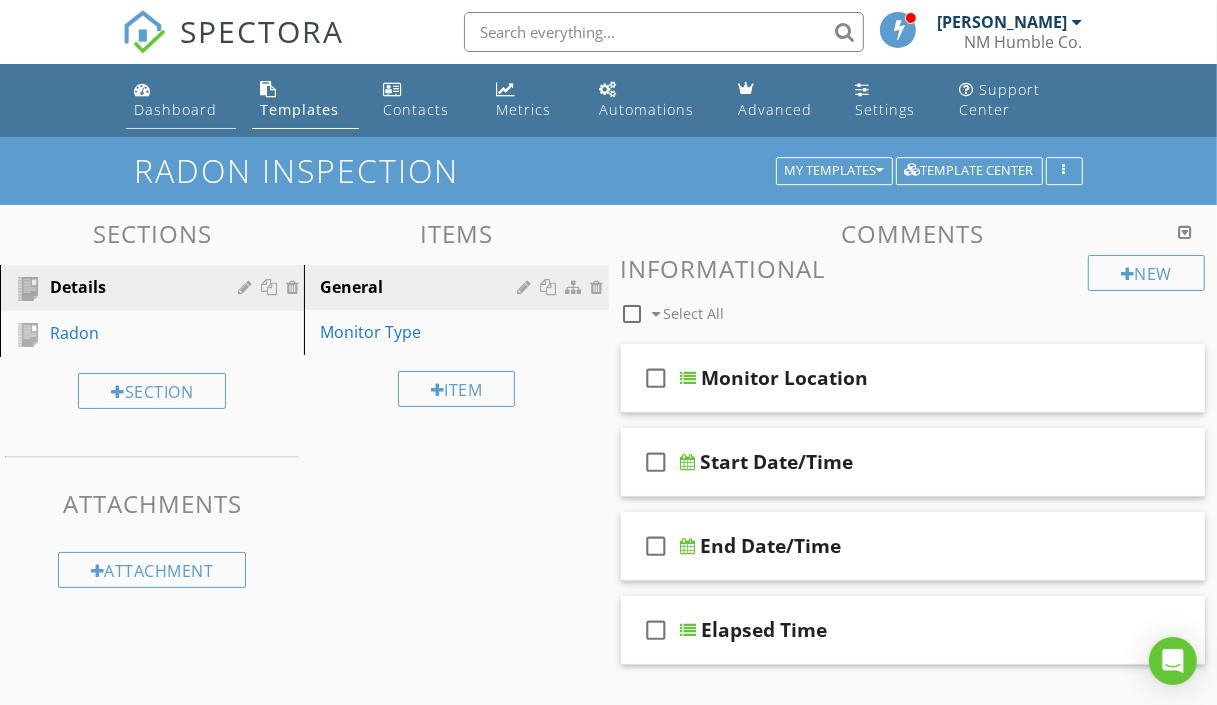 click on "Dashboard" at bounding box center [175, 109] 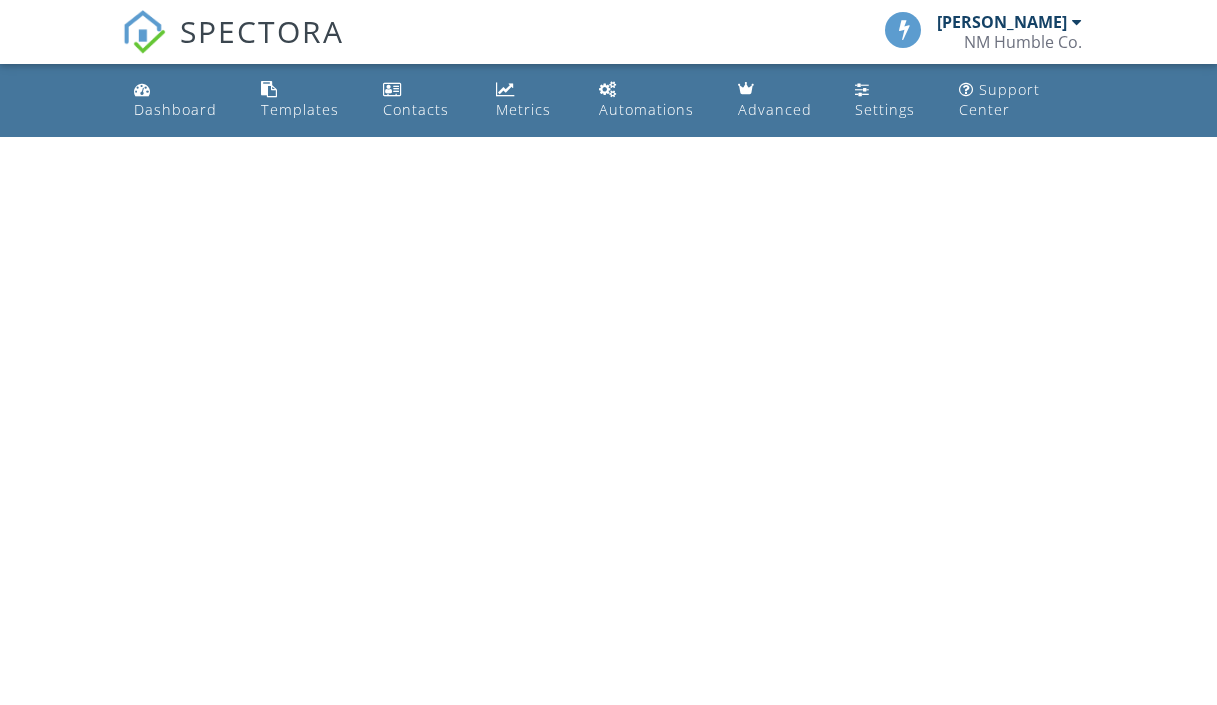 scroll, scrollTop: 0, scrollLeft: 0, axis: both 